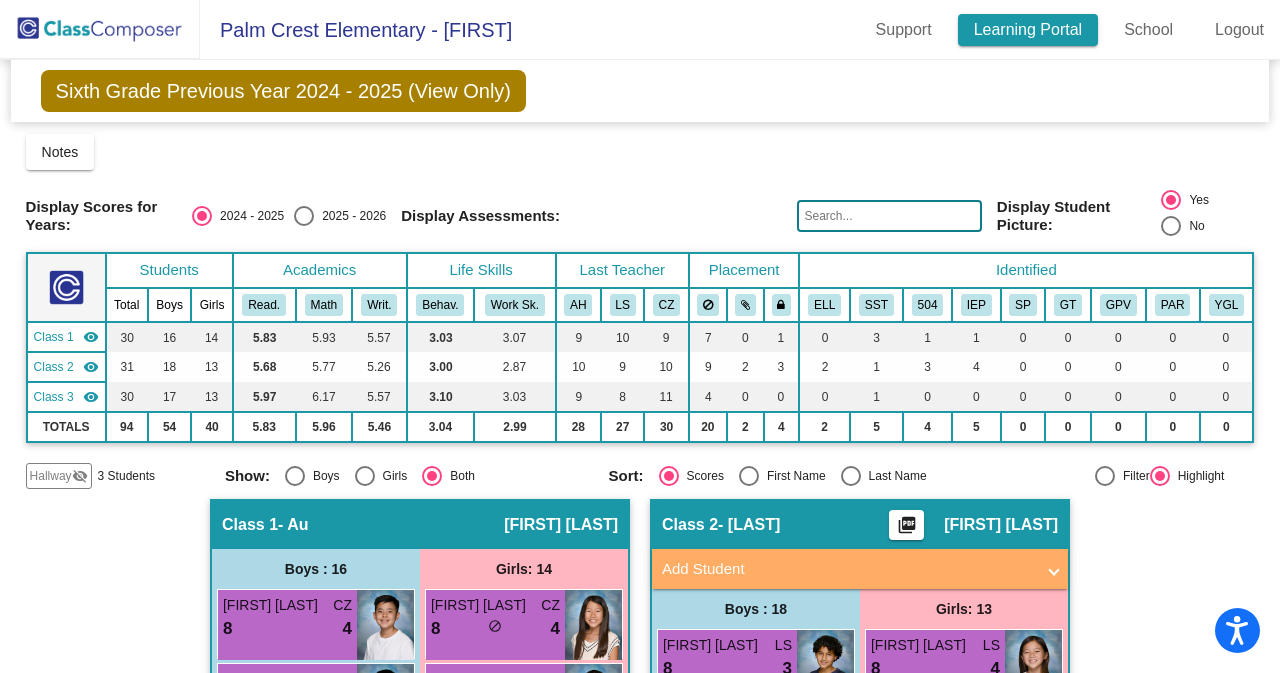 scroll, scrollTop: 0, scrollLeft: 0, axis: both 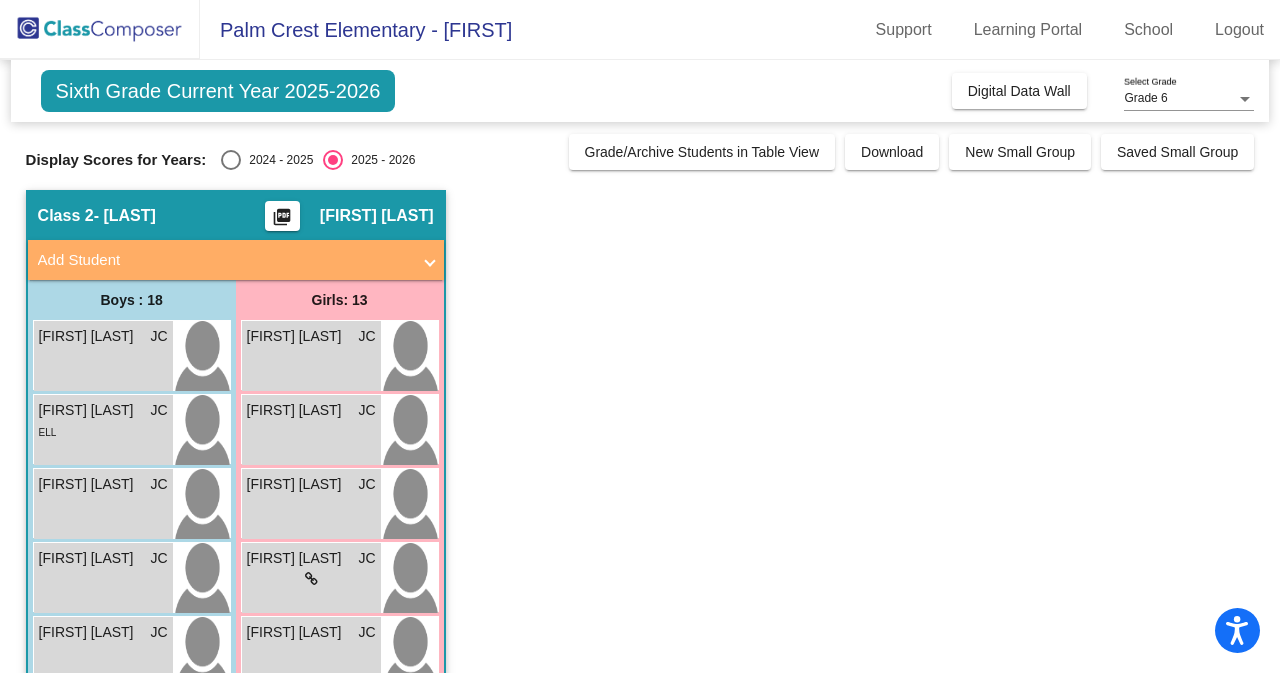 click at bounding box center (1245, 99) 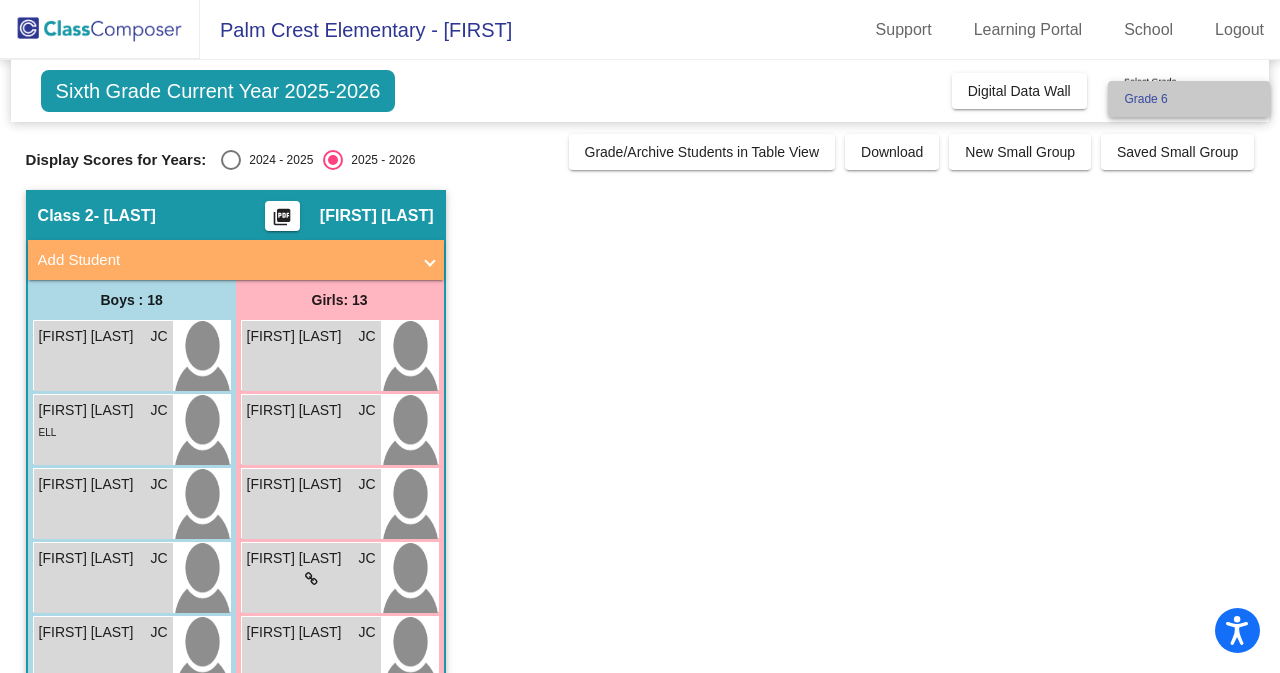 click on "Grade 6" at bounding box center [1189, 99] 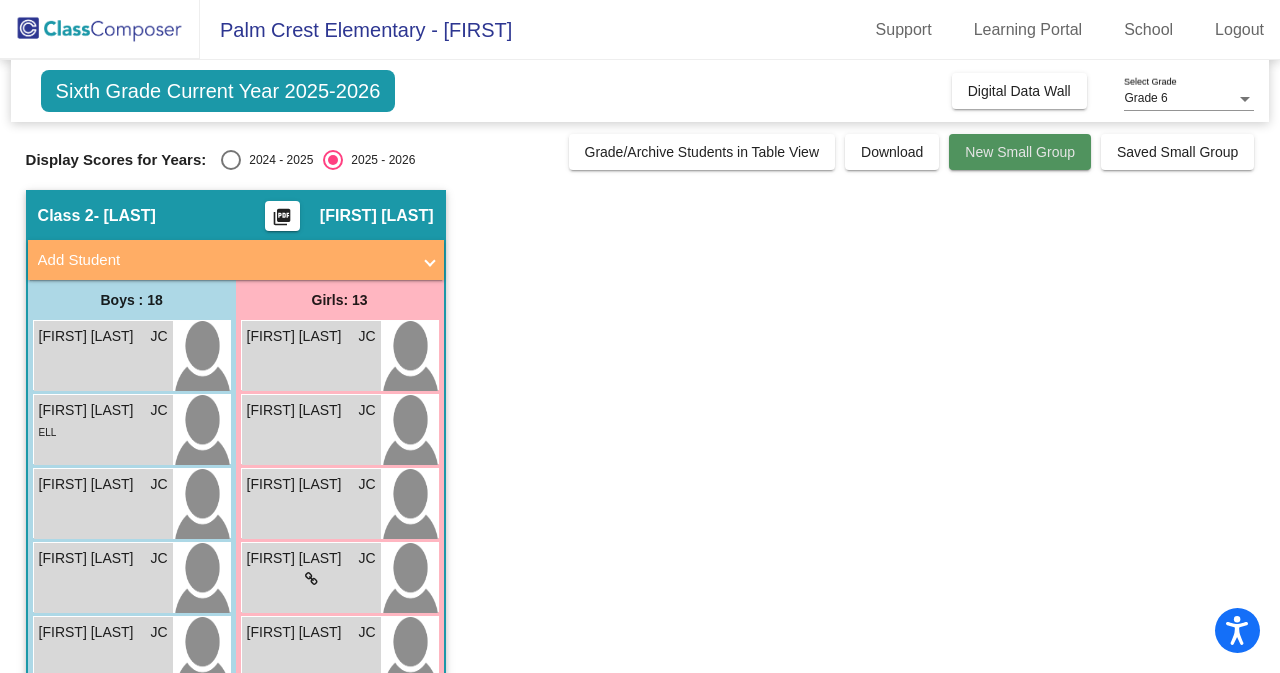 click on "New Small Group" 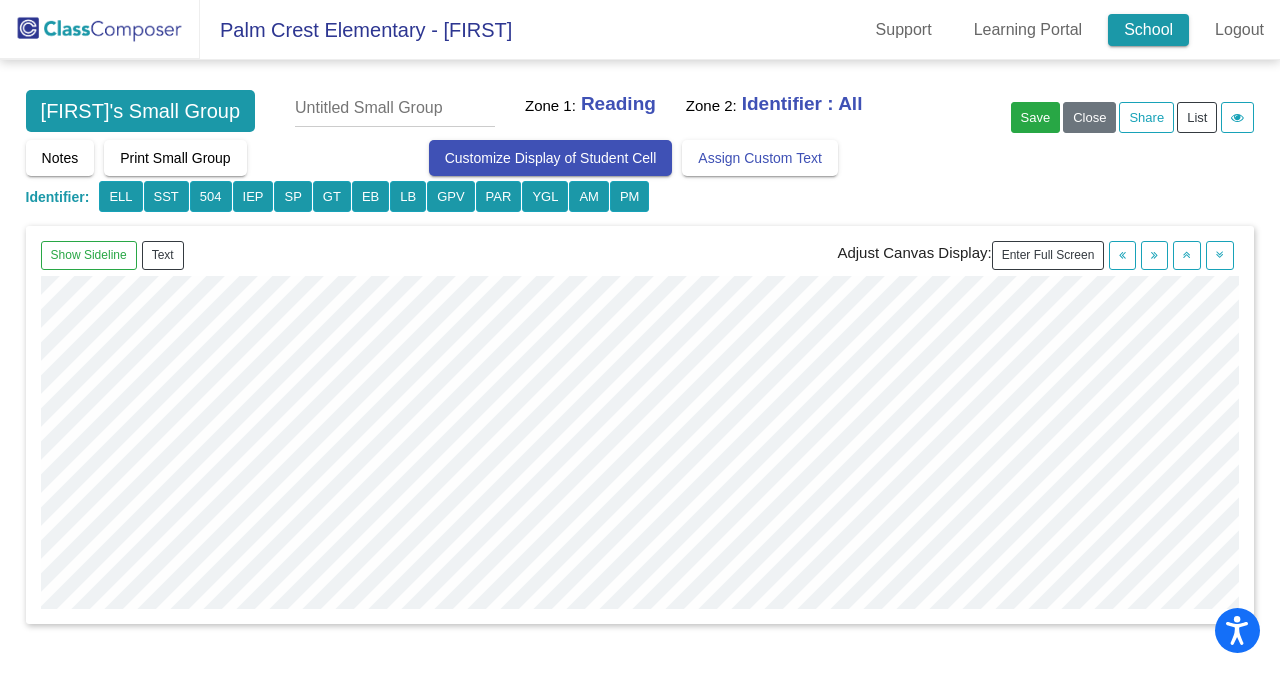 click on "School" 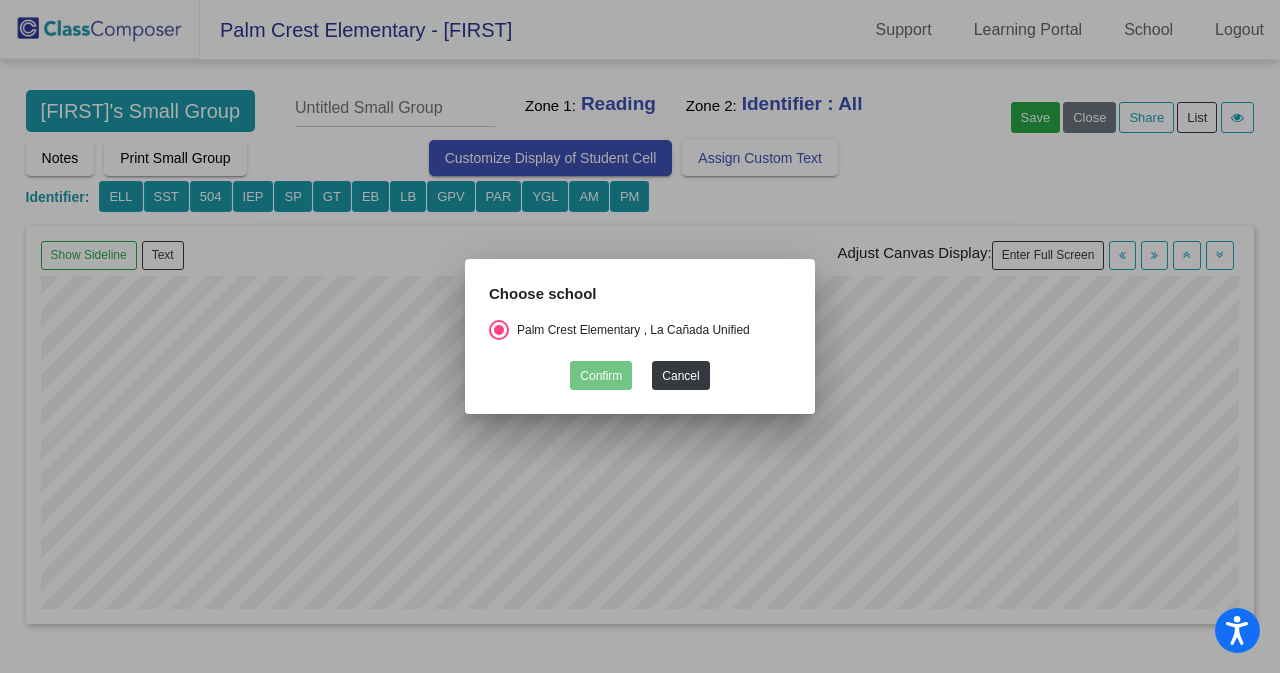 click at bounding box center (640, 336) 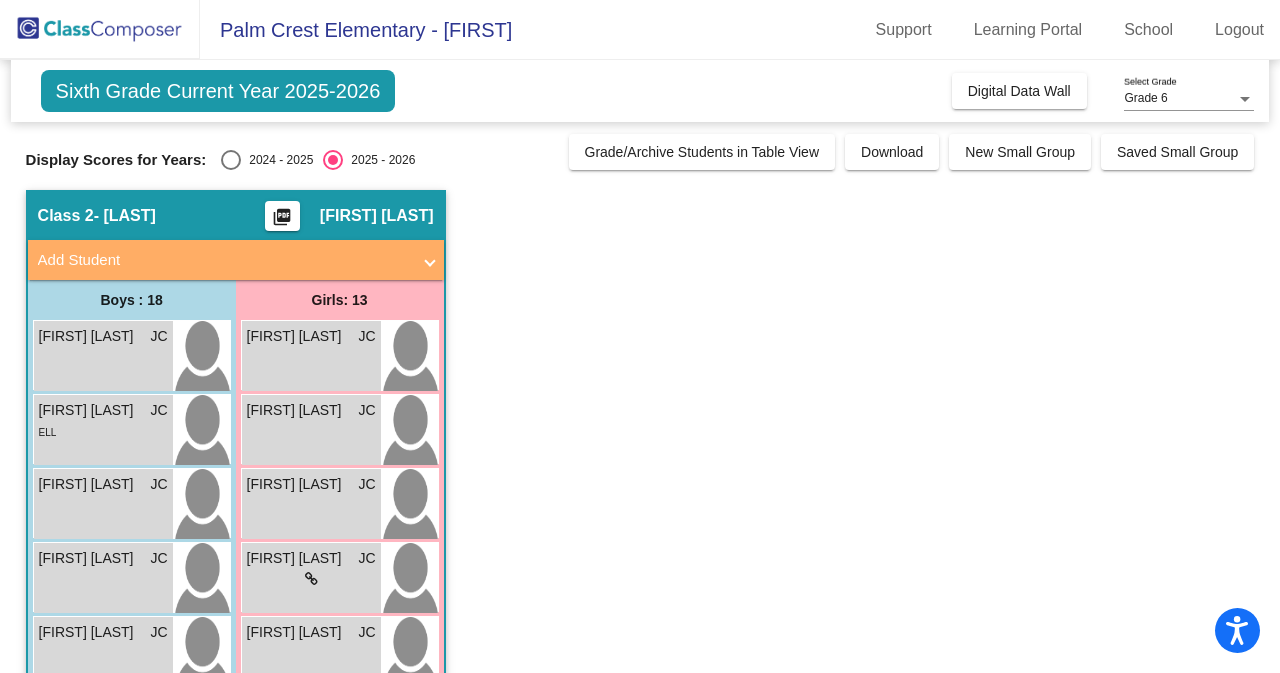 click on "Grade 6" at bounding box center (1145, 98) 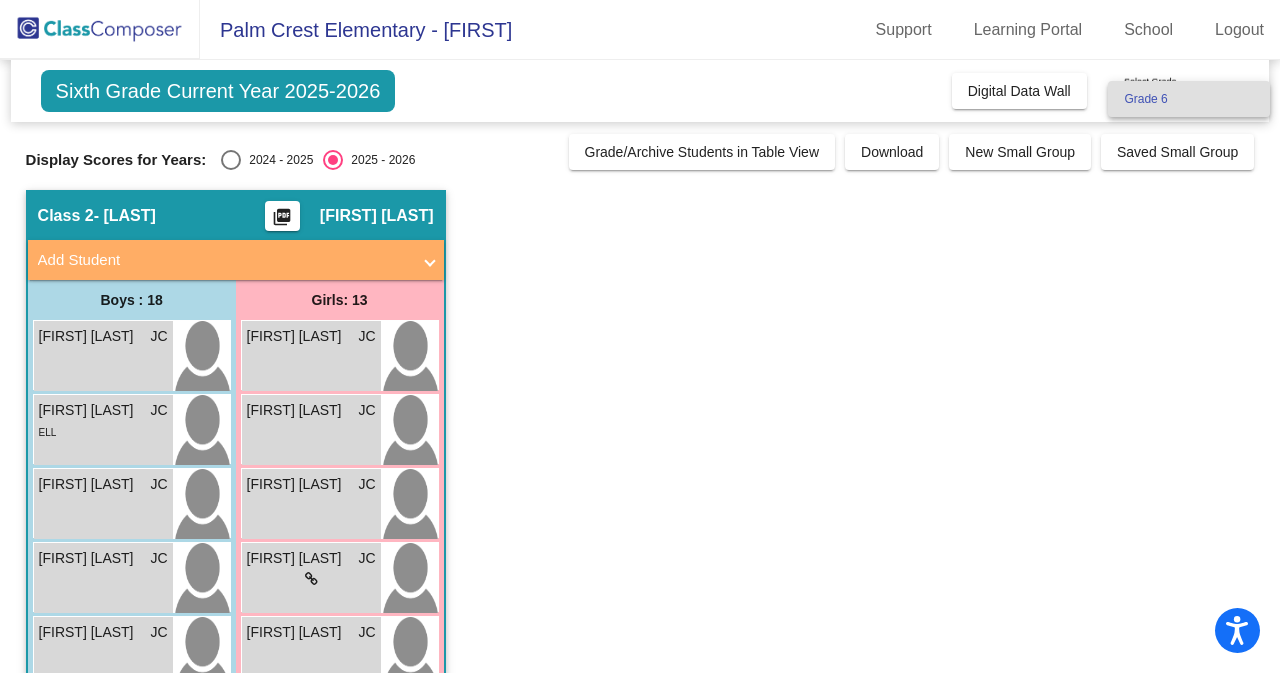 click on "Grade 6" at bounding box center [1189, 99] 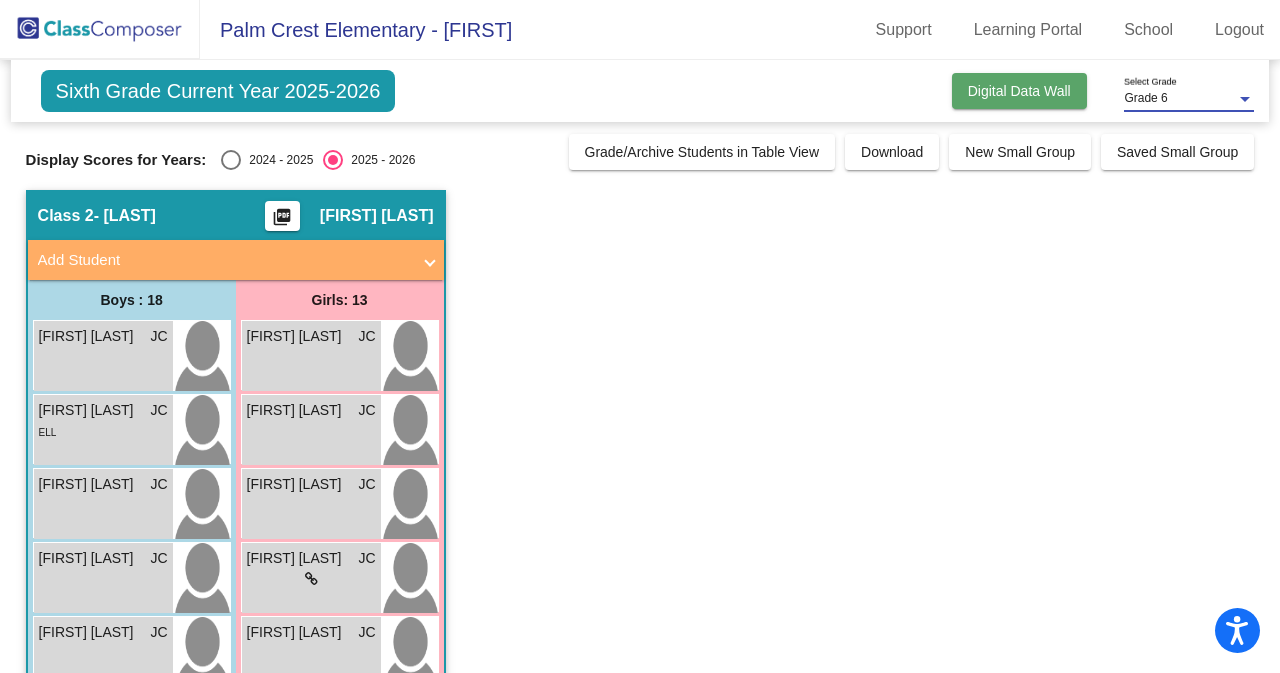 click on "Digital Data Wall" 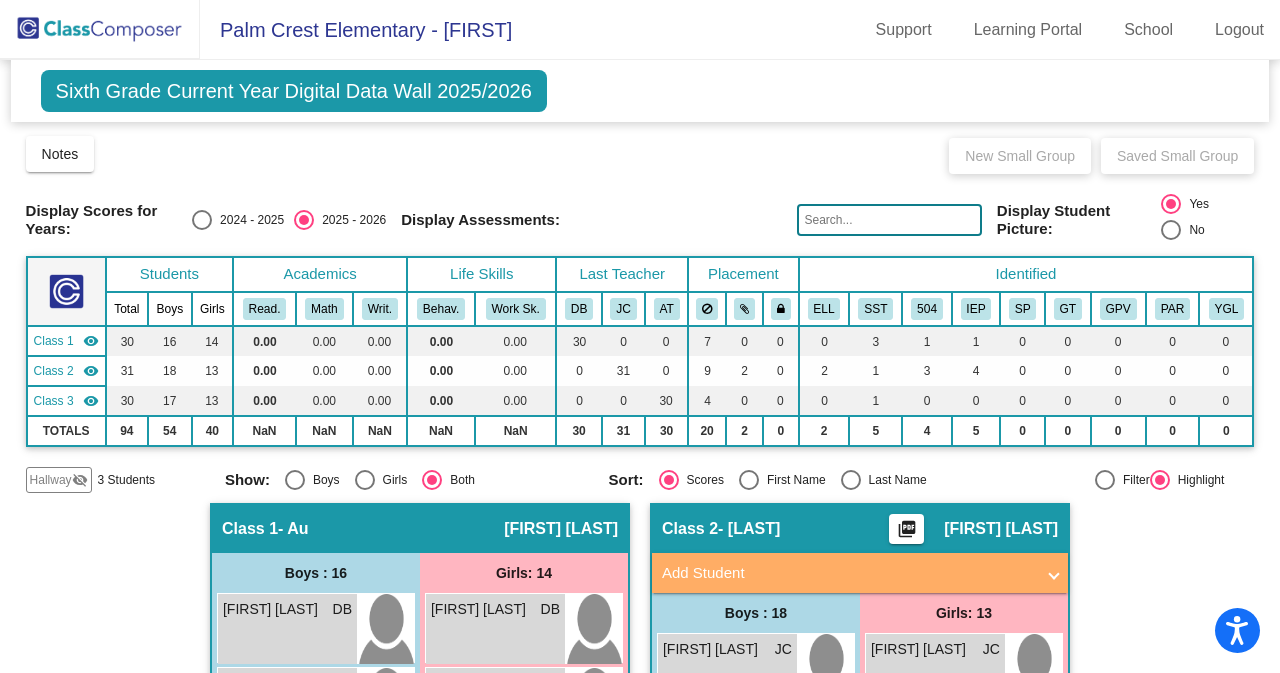 click on "Display Scores for Years:   2024 - 2025   2025 - 2026" 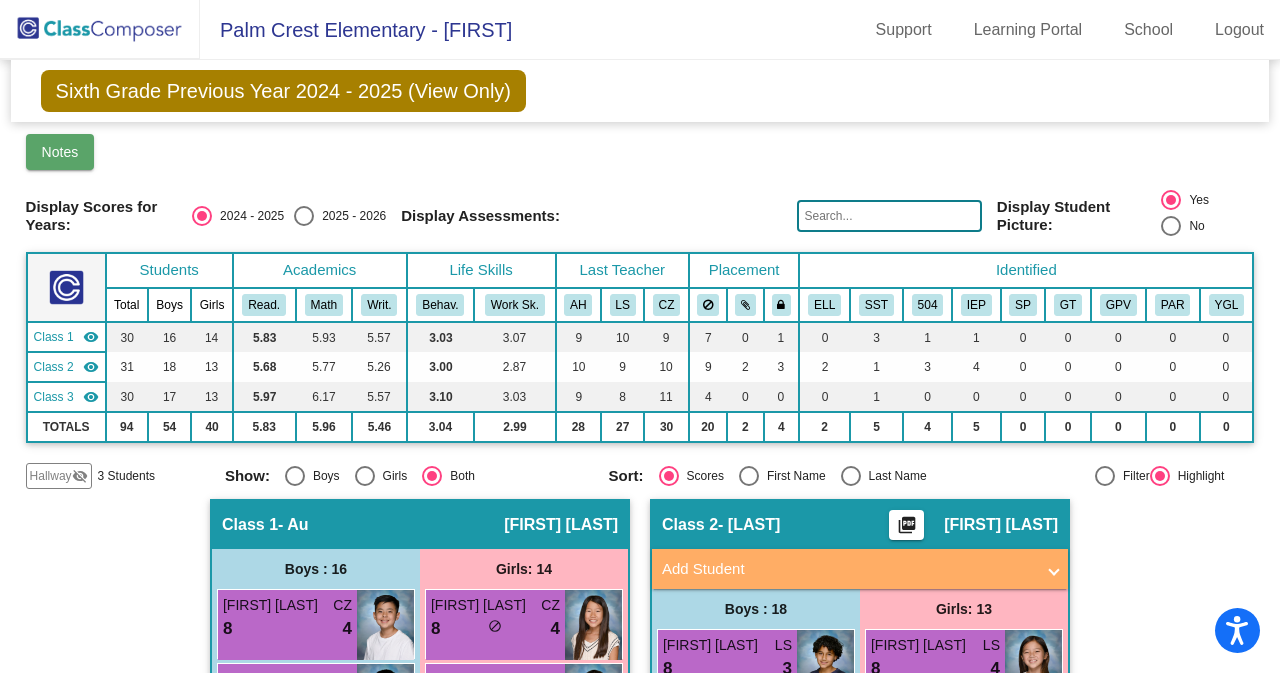 click on "Notes" 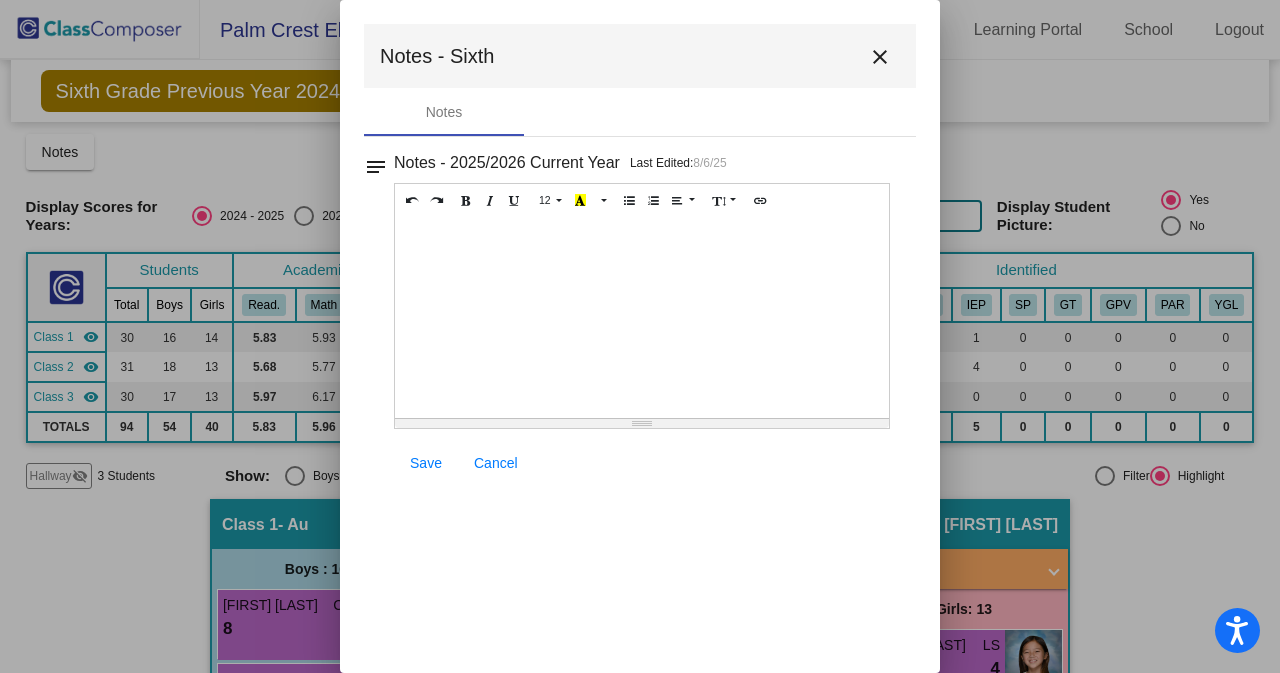 click on "close" at bounding box center (880, 57) 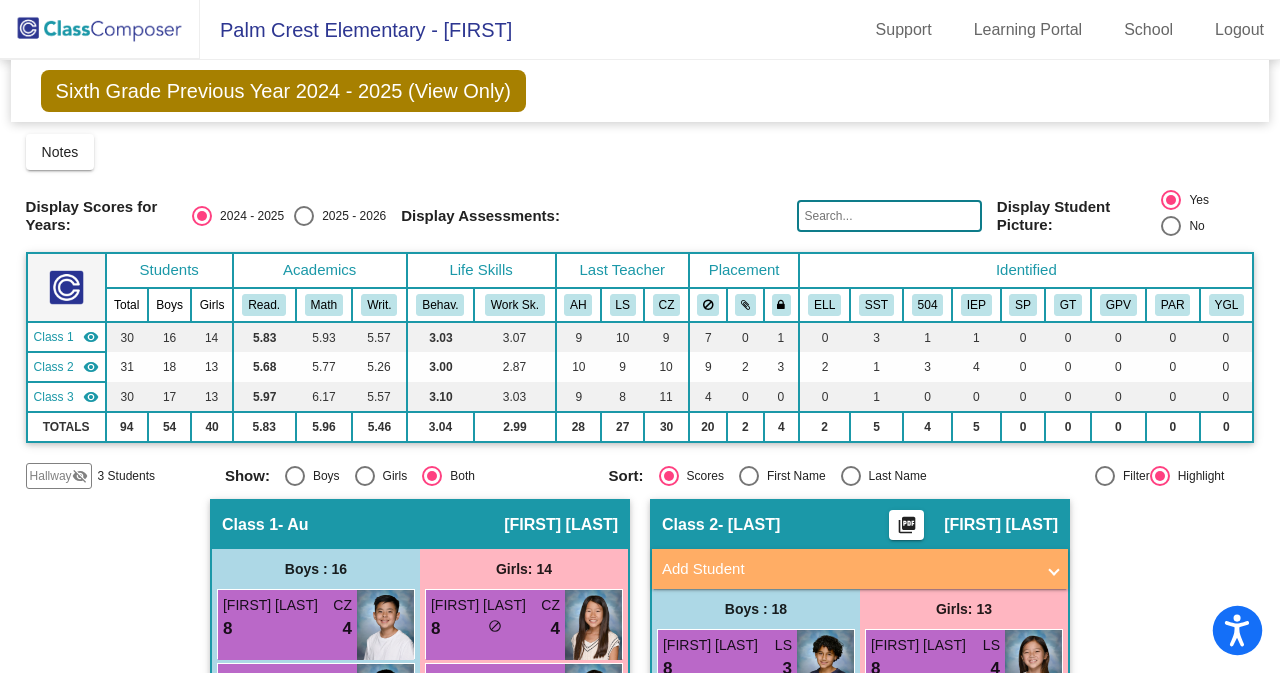 click 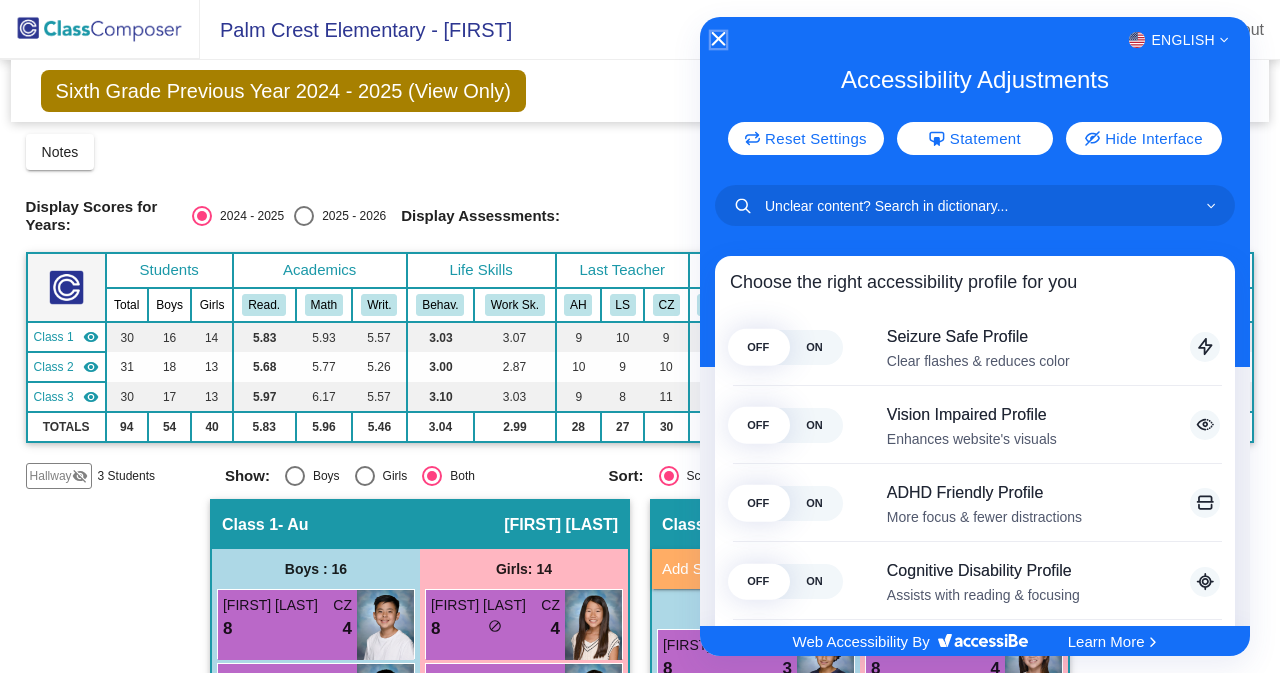 click 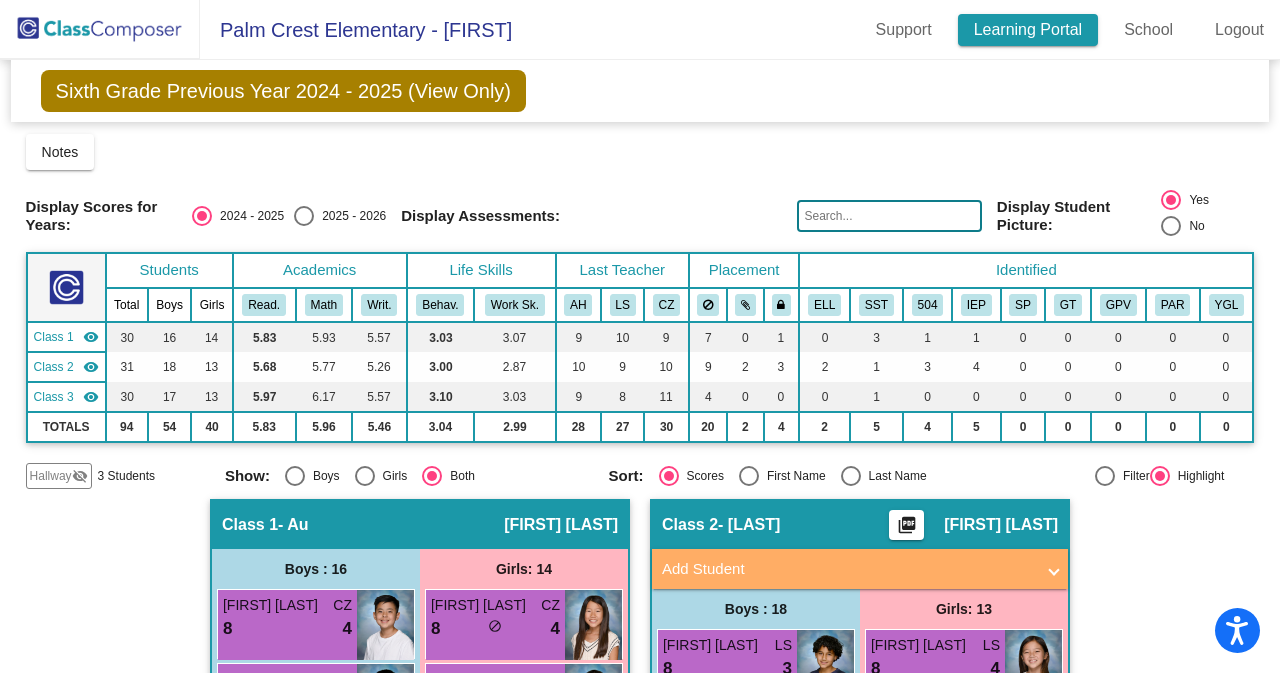 click on "Learning Portal" 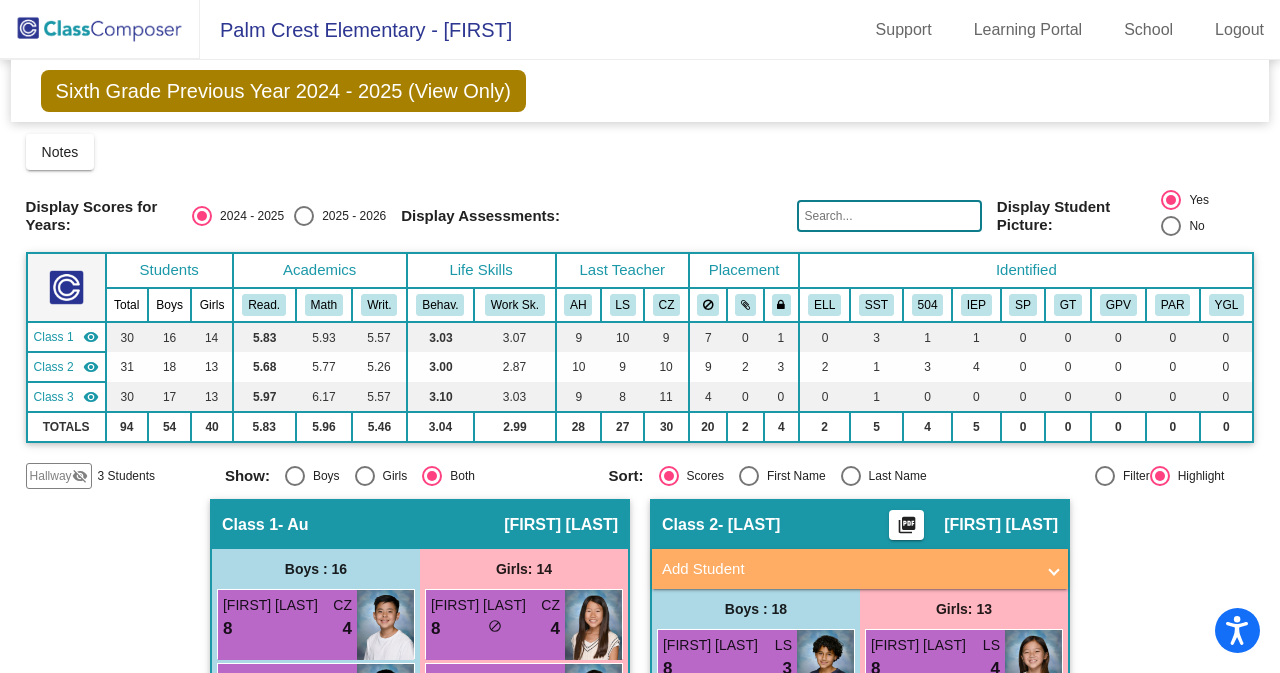 click on "Class 1" 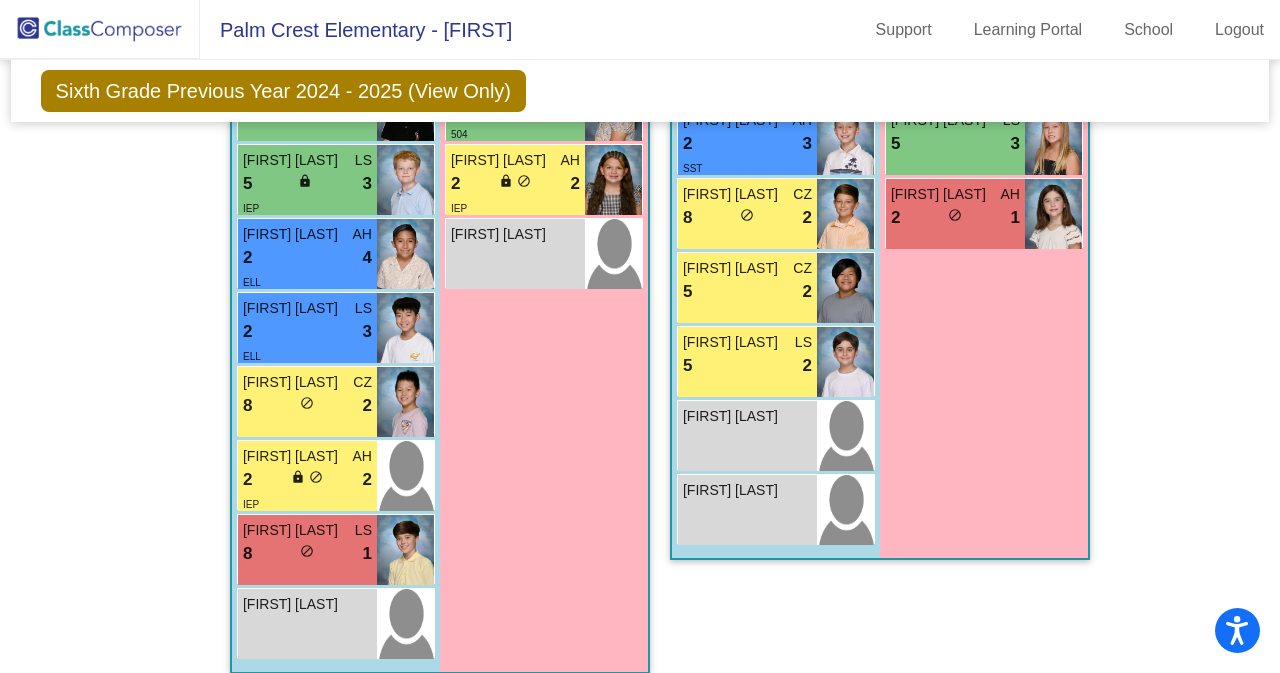 scroll, scrollTop: 1318, scrollLeft: 0, axis: vertical 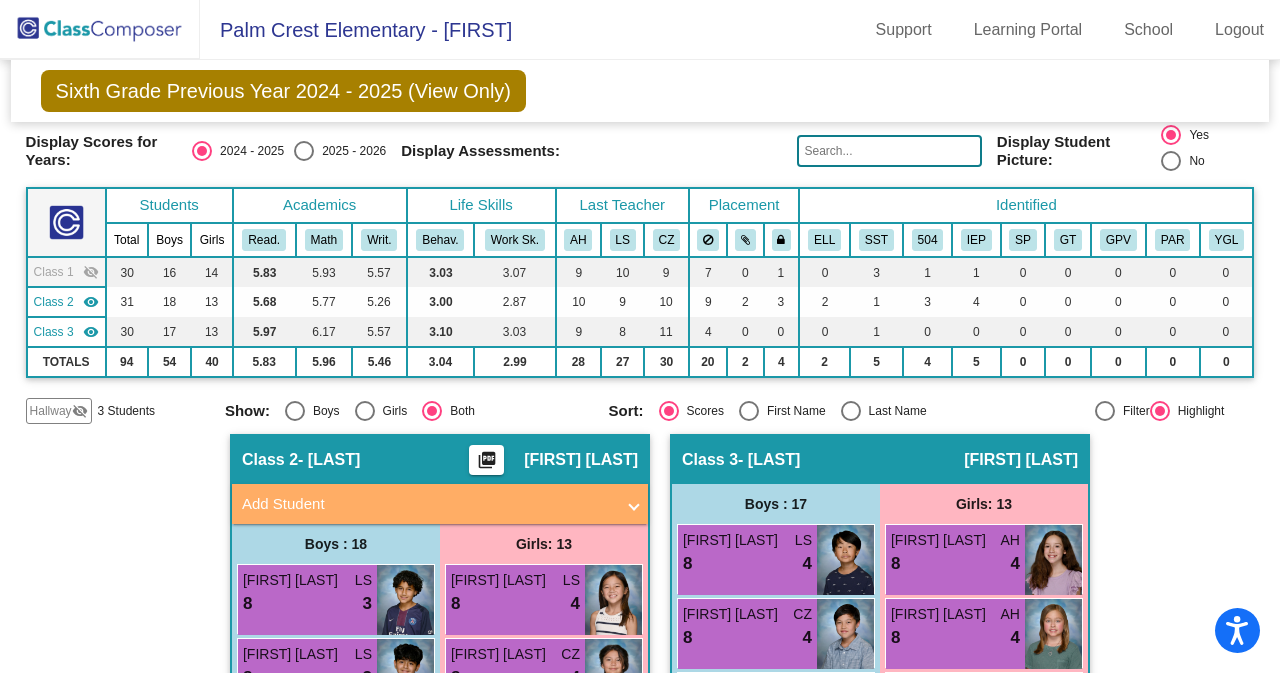 click on "Class 2" 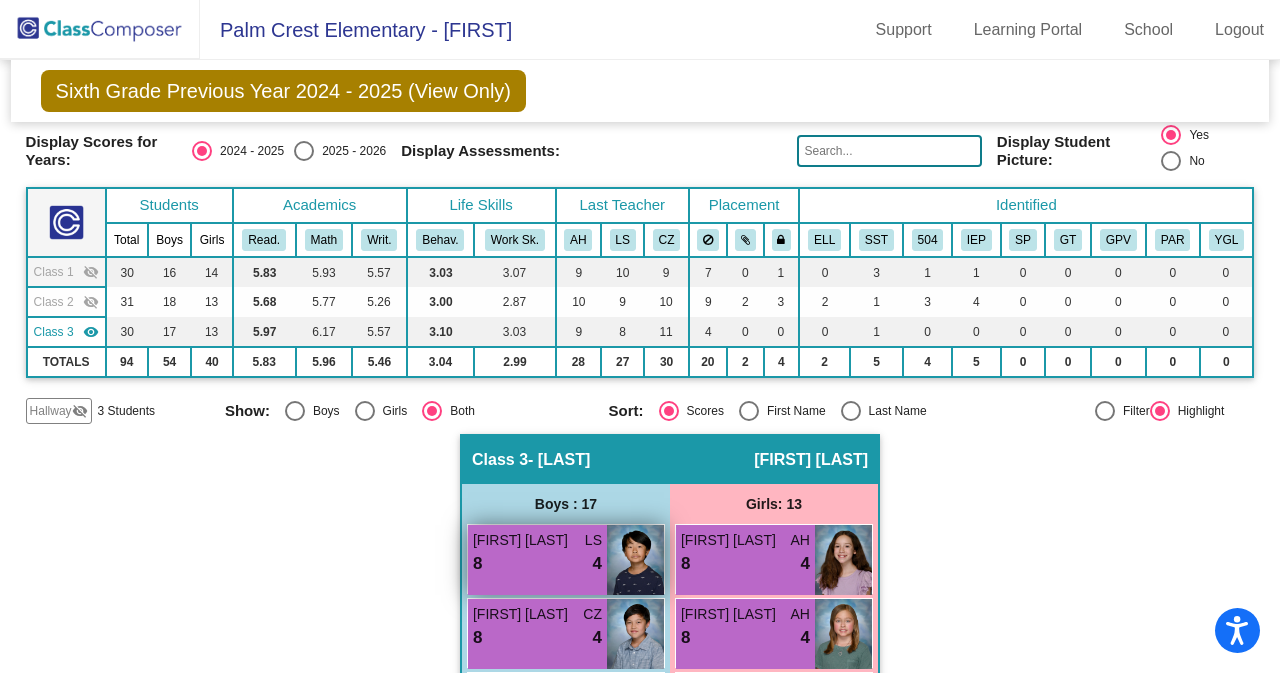 click on "8 lock do_not_disturb_alt 4" at bounding box center [537, 564] 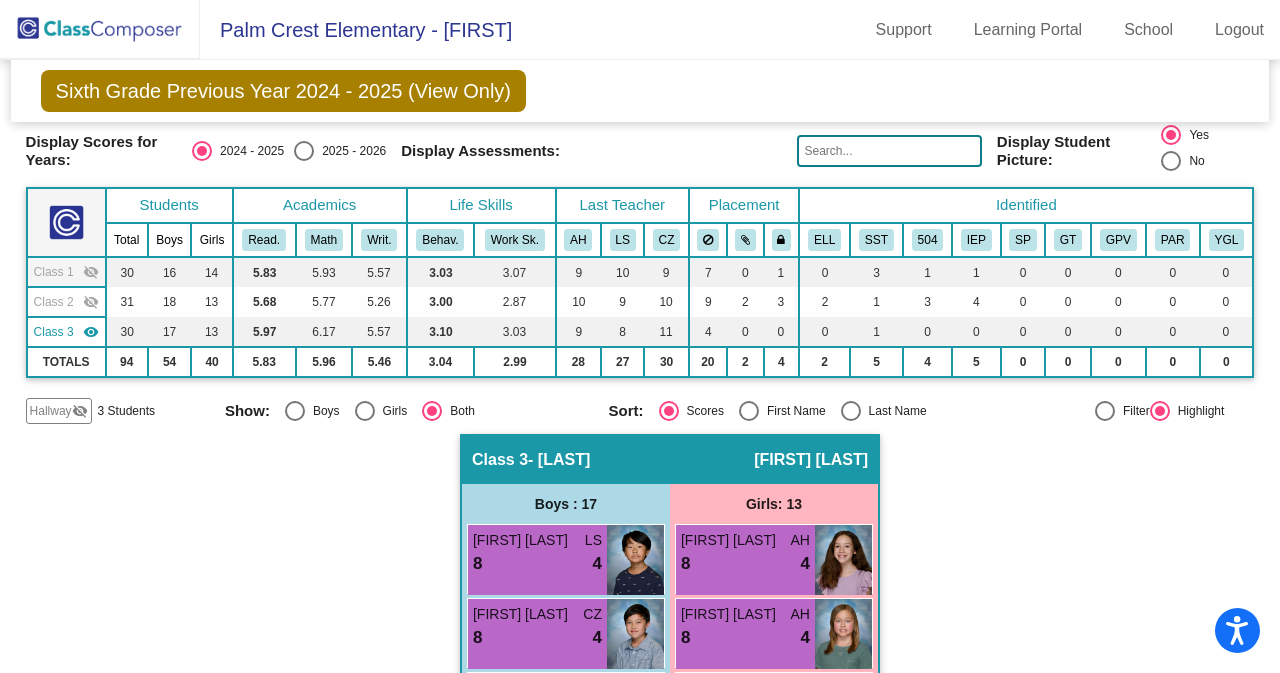 drag, startPoint x: 48, startPoint y: 290, endPoint x: 14, endPoint y: 494, distance: 206.81392 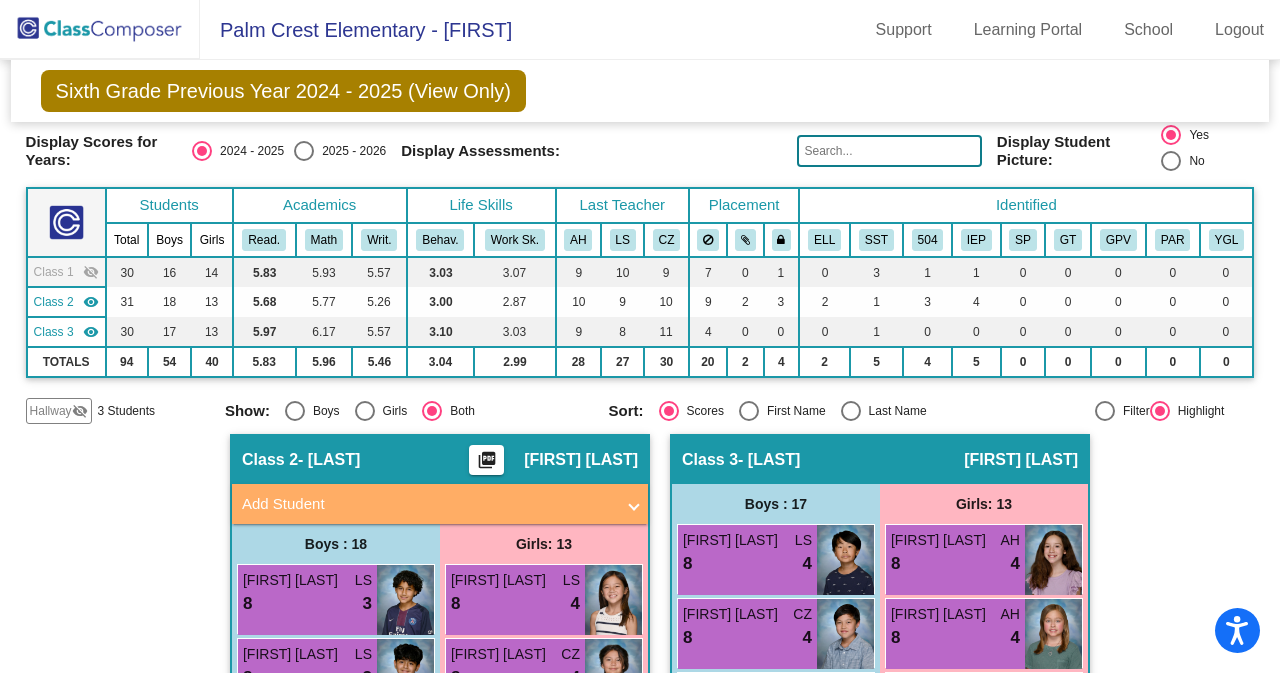 click on "Class 1  visibility_off" 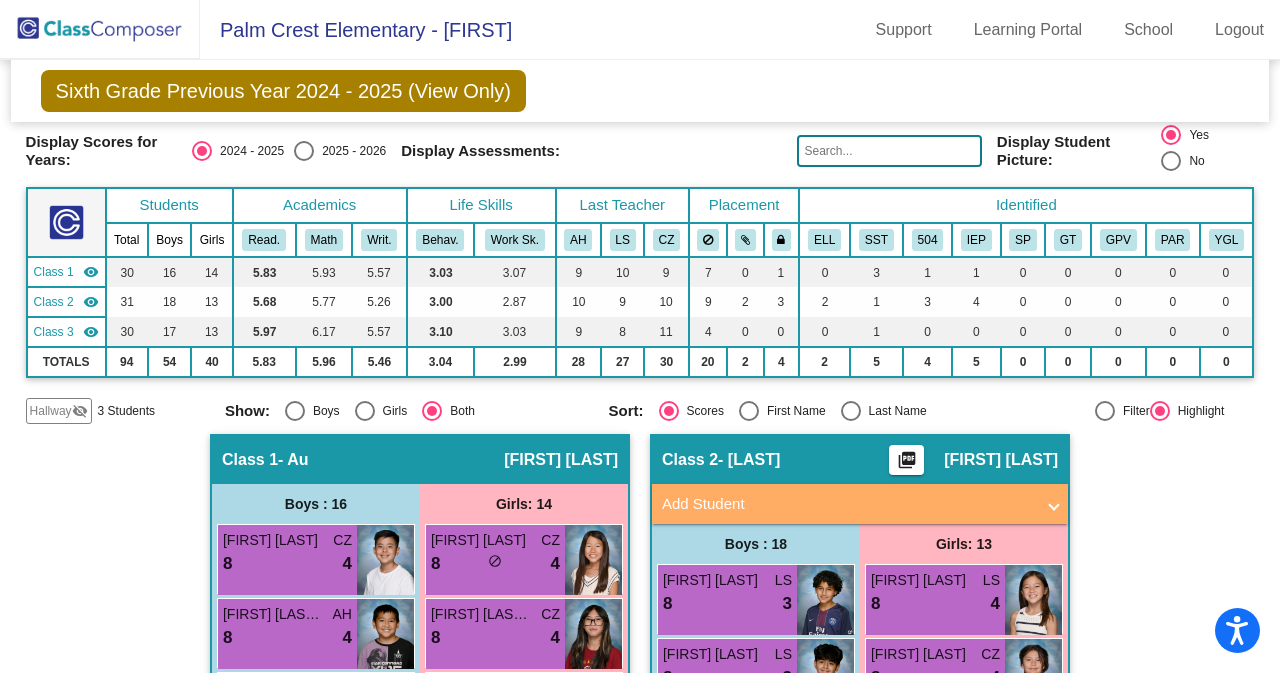 click on "Students" at bounding box center (169, 205) 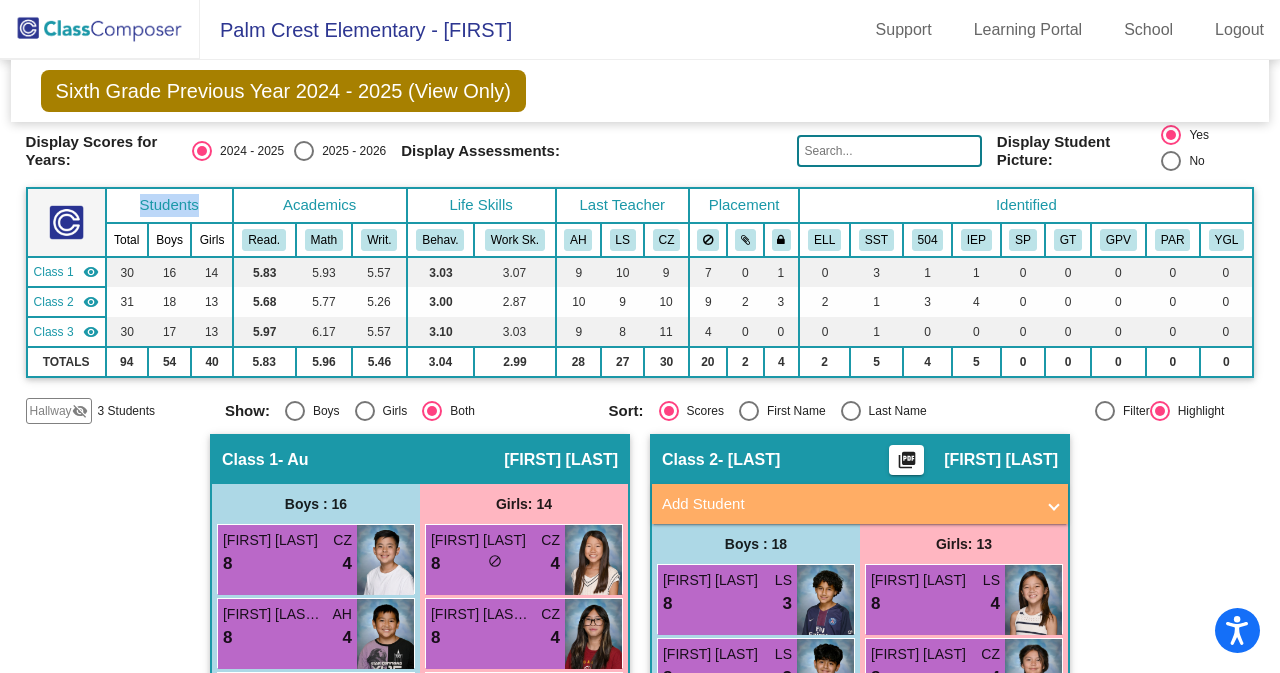 click on "Students" at bounding box center (169, 205) 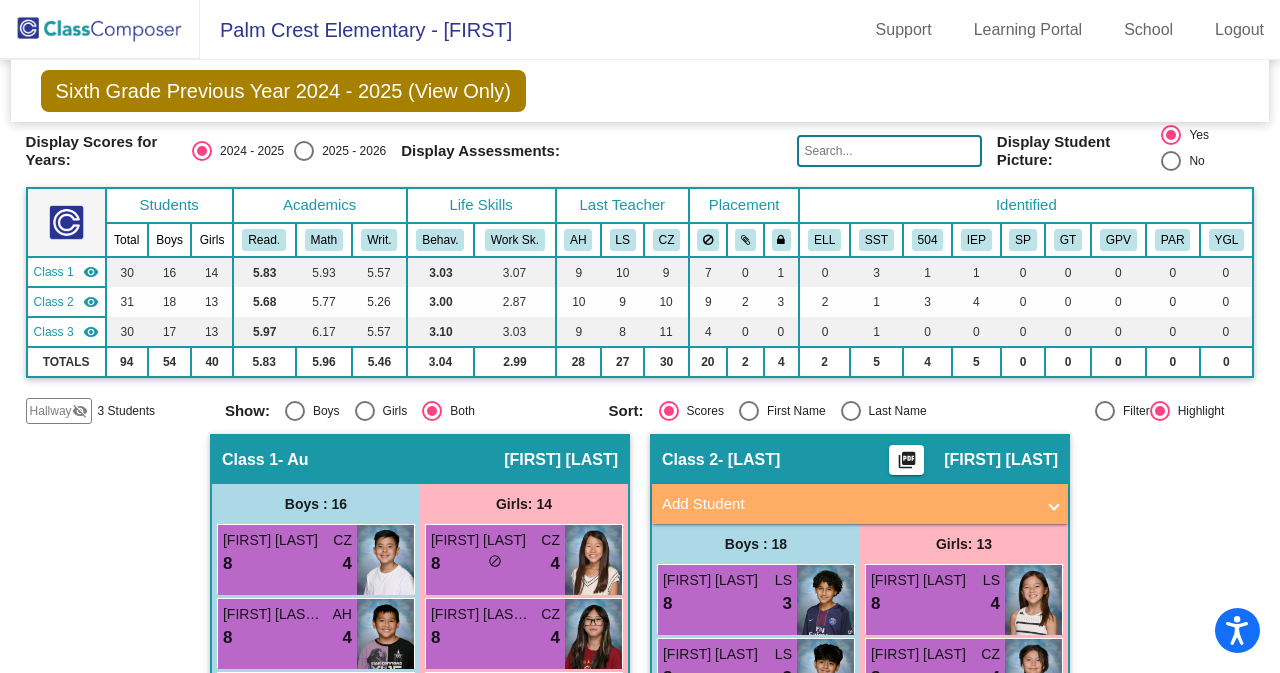 click 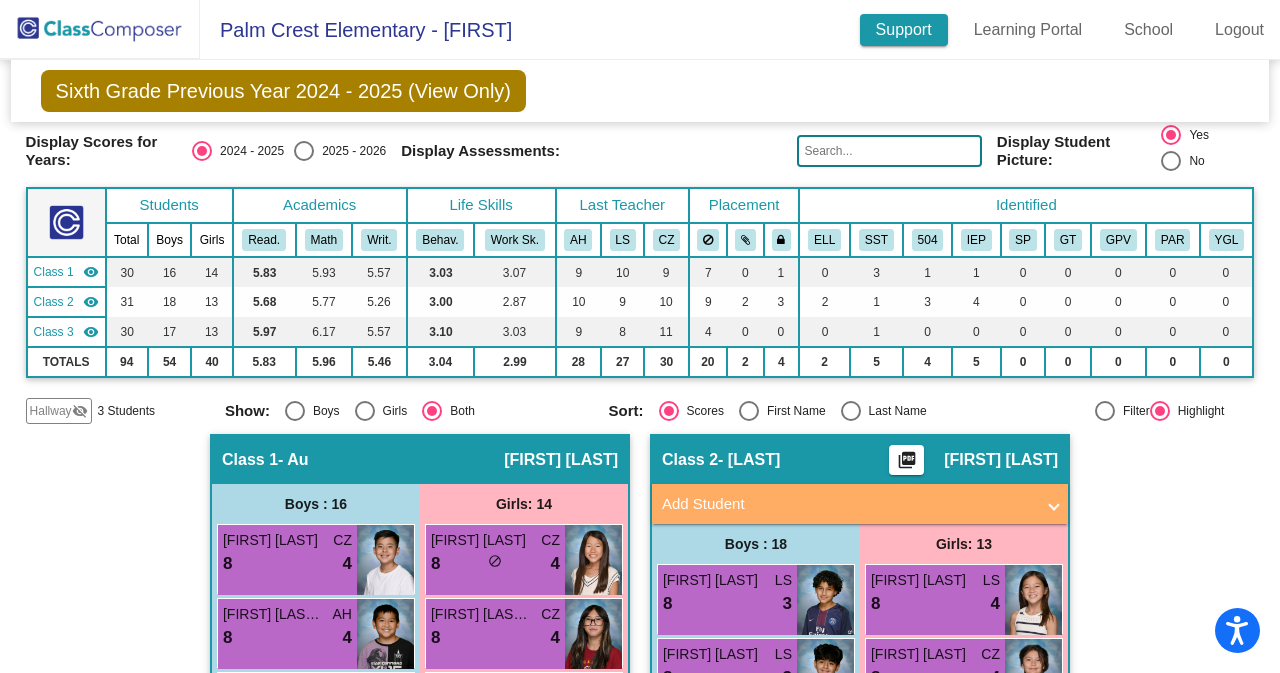 click on "Support" 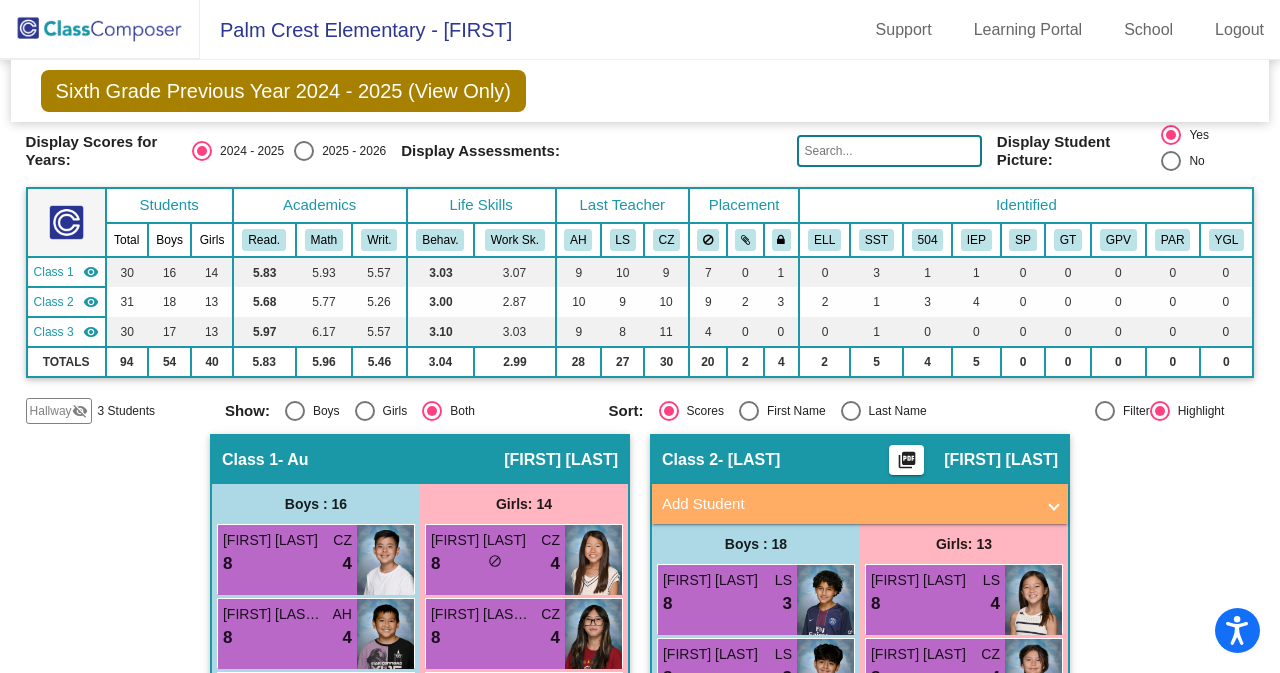 click at bounding box center (1054, 504) 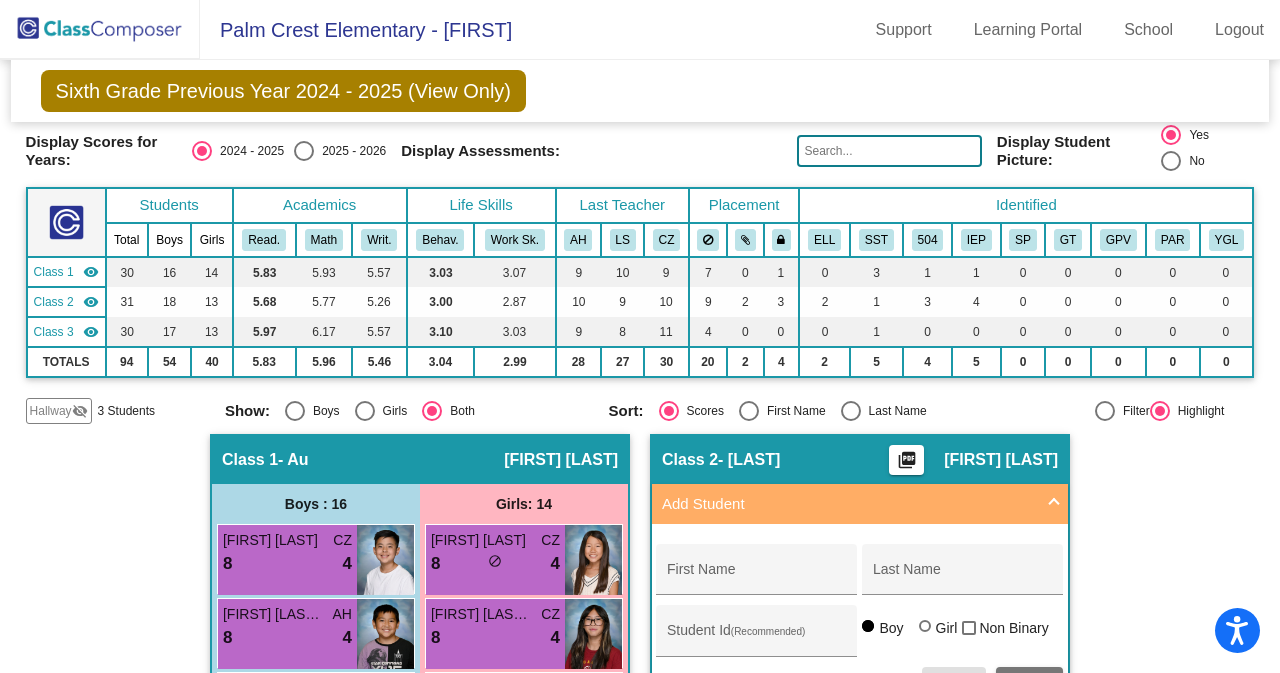 click on "Add Student" at bounding box center [860, 504] 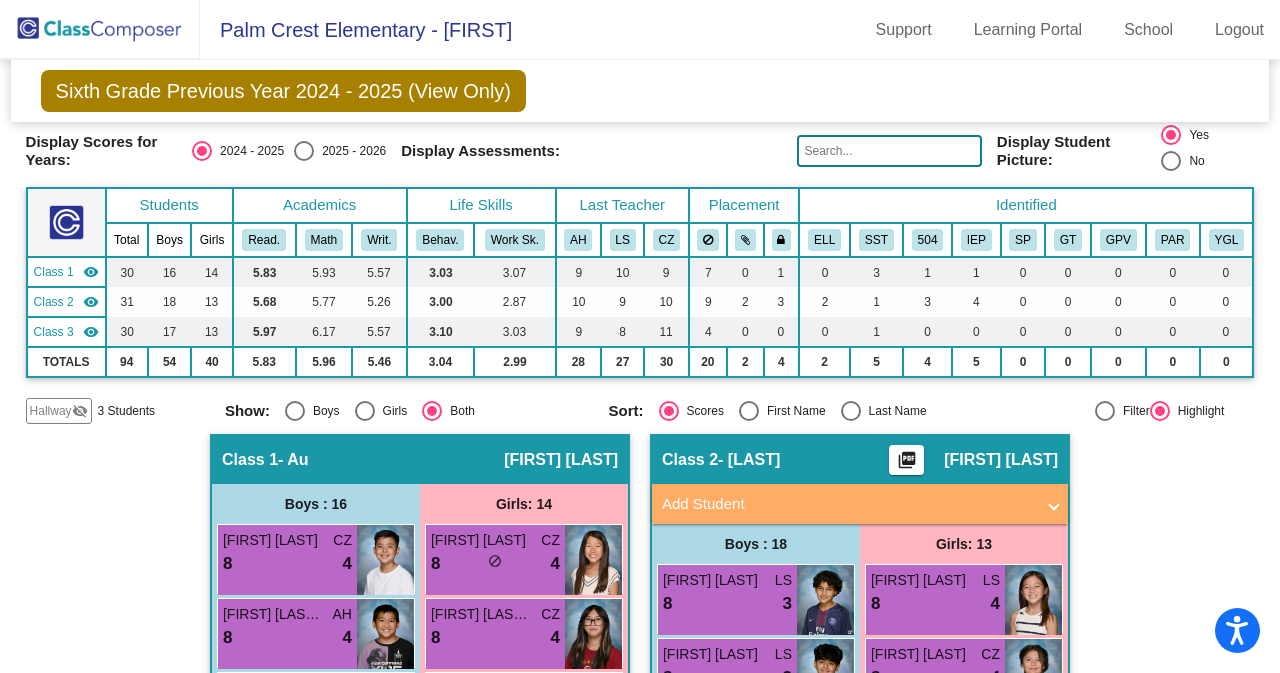 click on "picture_as_pdf" 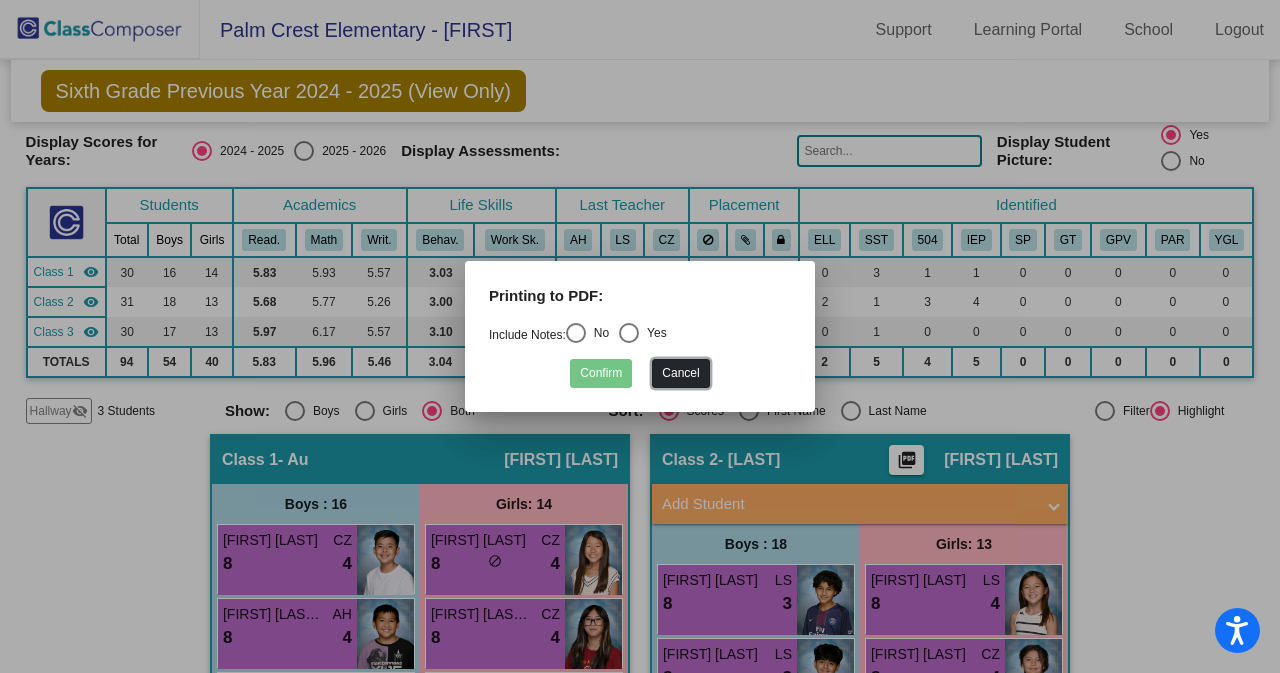click on "Cancel" at bounding box center (680, 373) 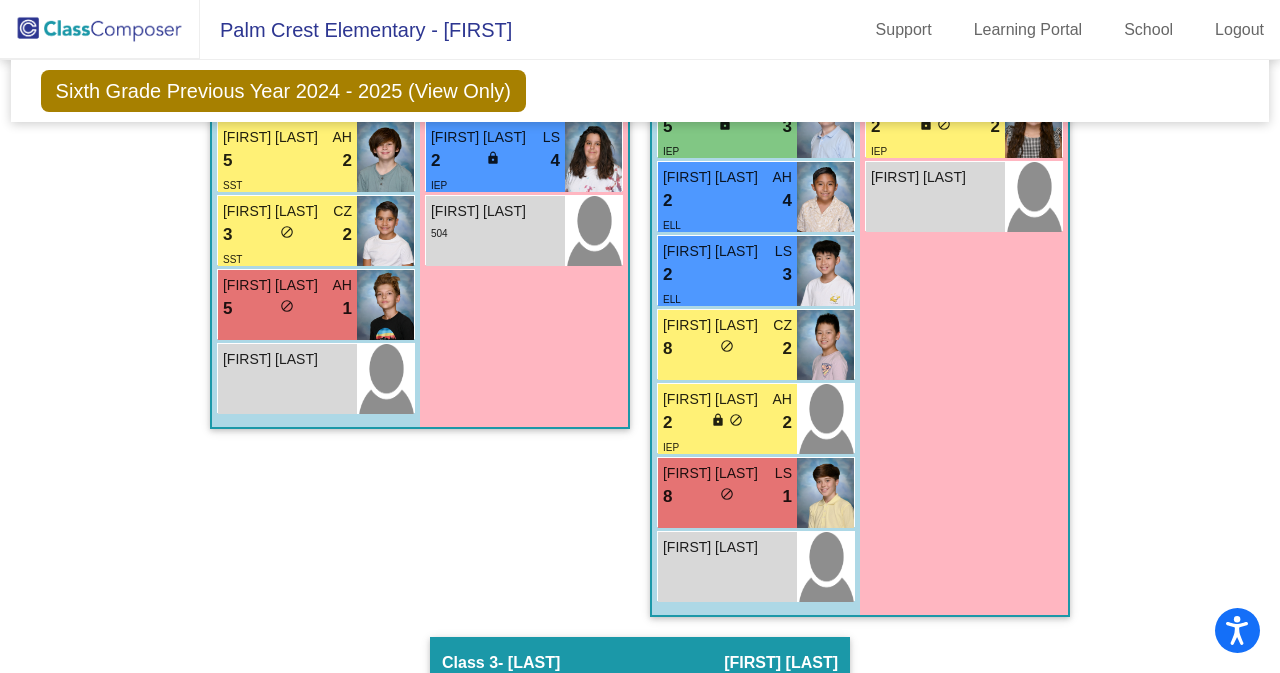 scroll, scrollTop: 1370, scrollLeft: 0, axis: vertical 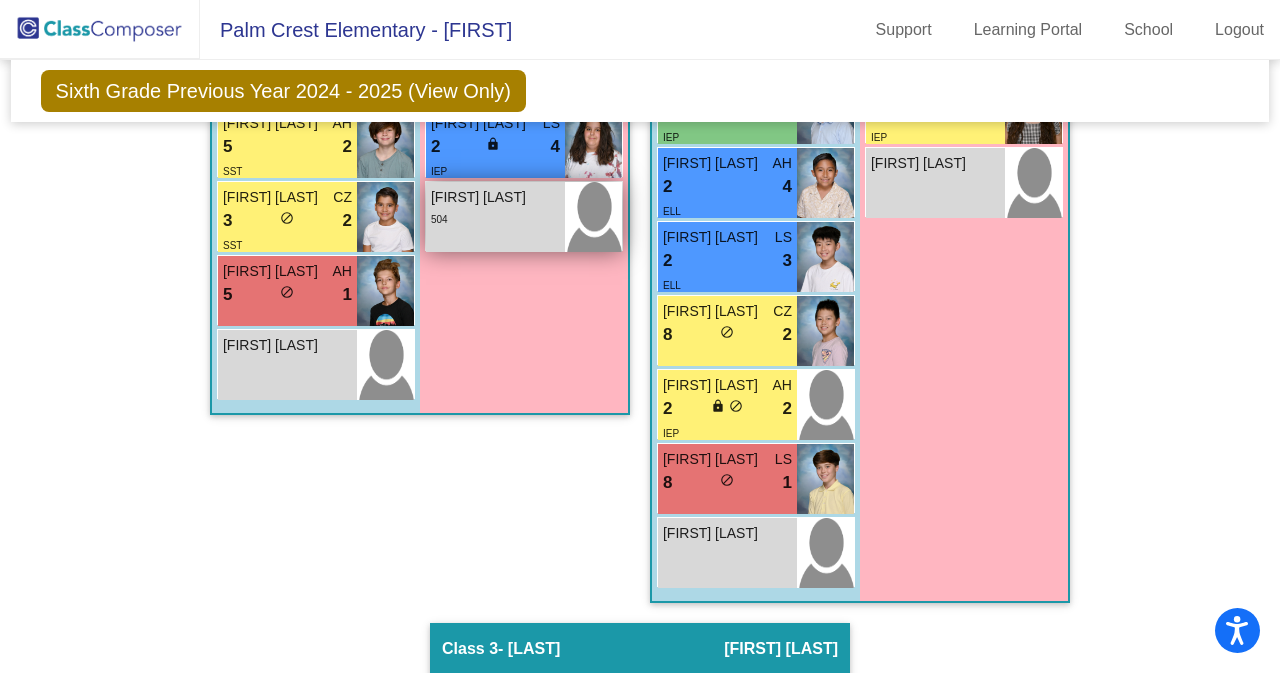 click on "[FIRST] [LAST]" at bounding box center (481, 197) 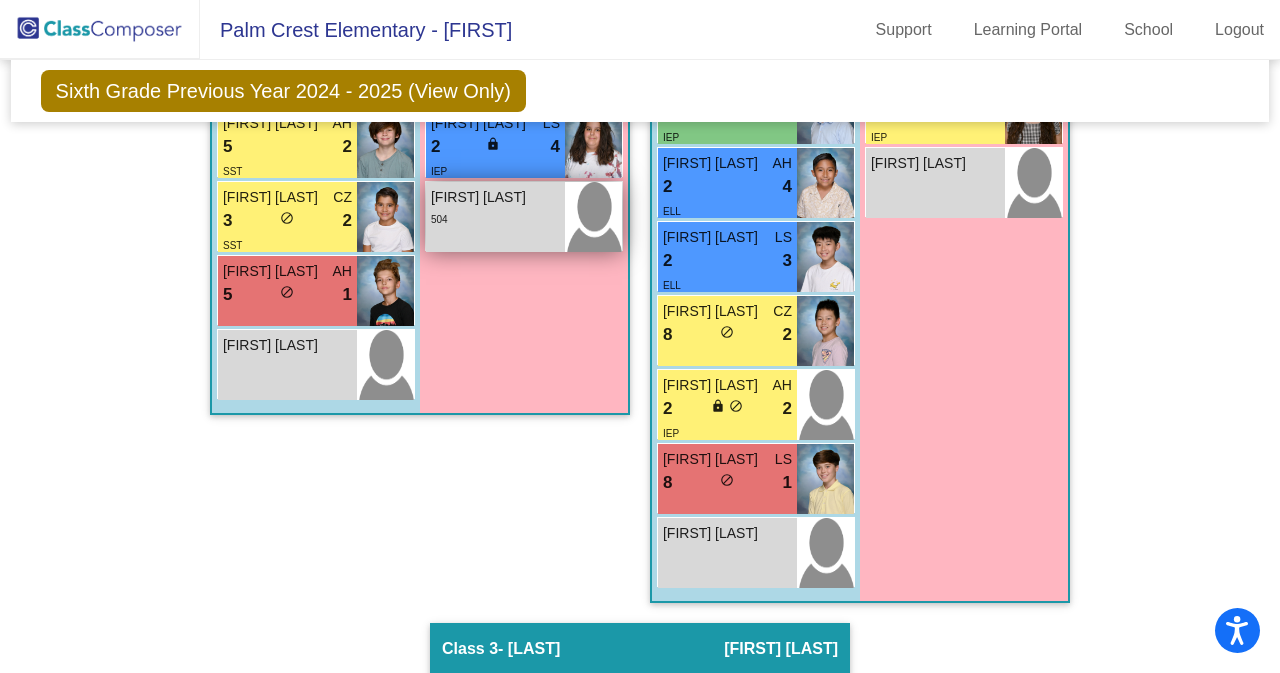 click on "[FIRST] [LAST]" at bounding box center (481, 197) 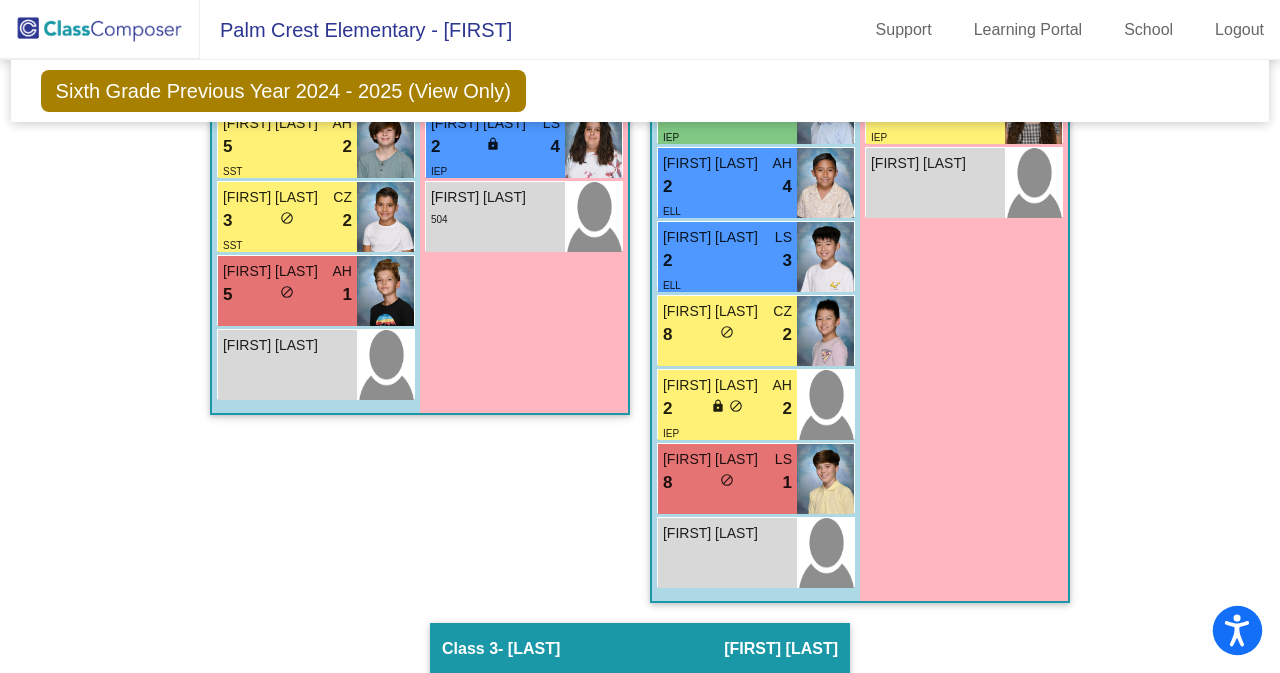 click 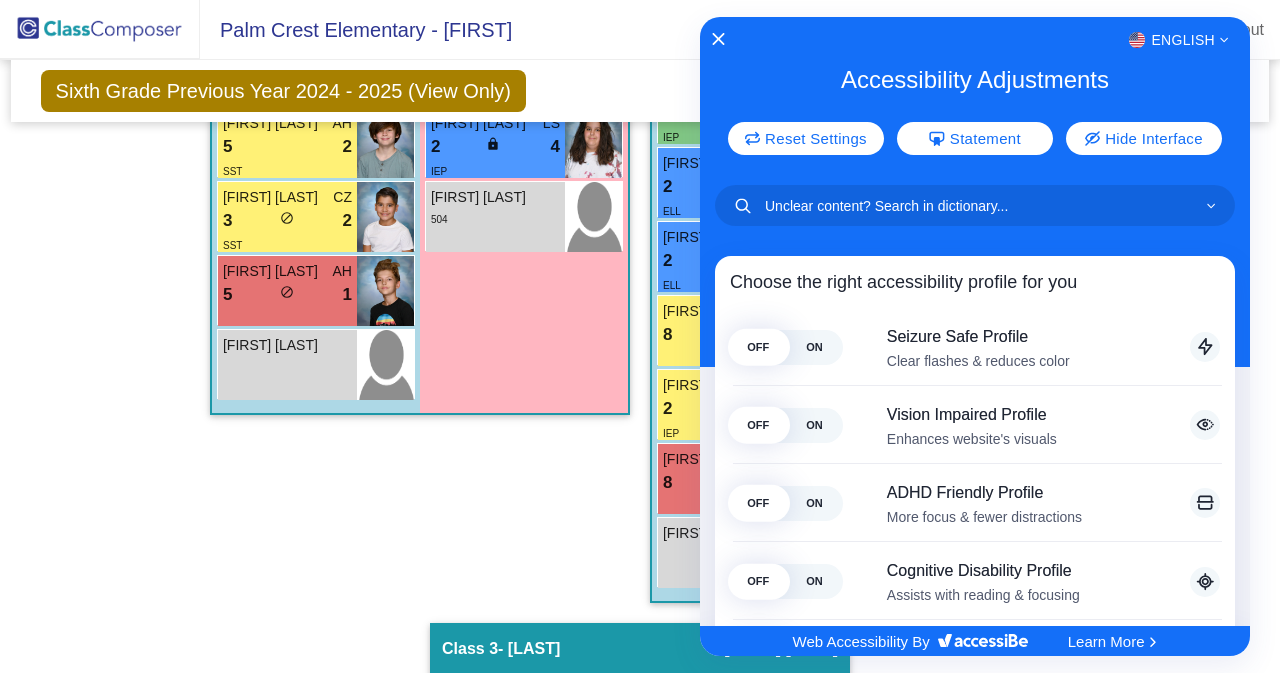 click on "English" 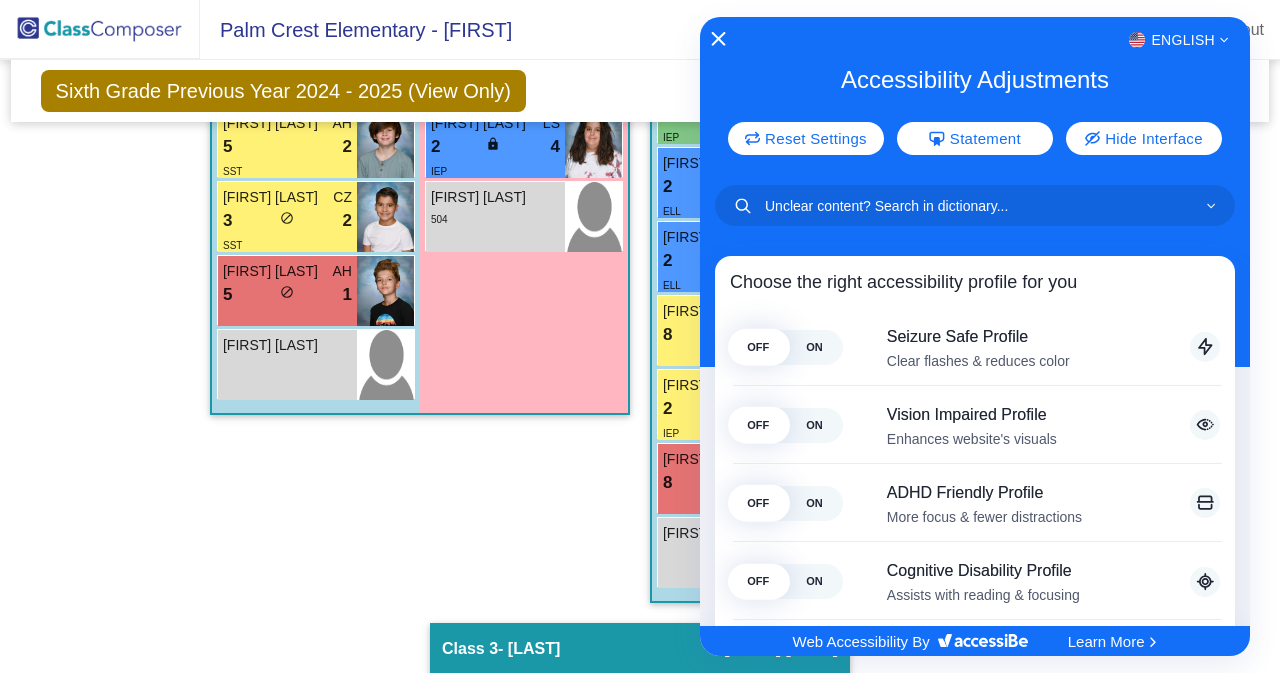 click 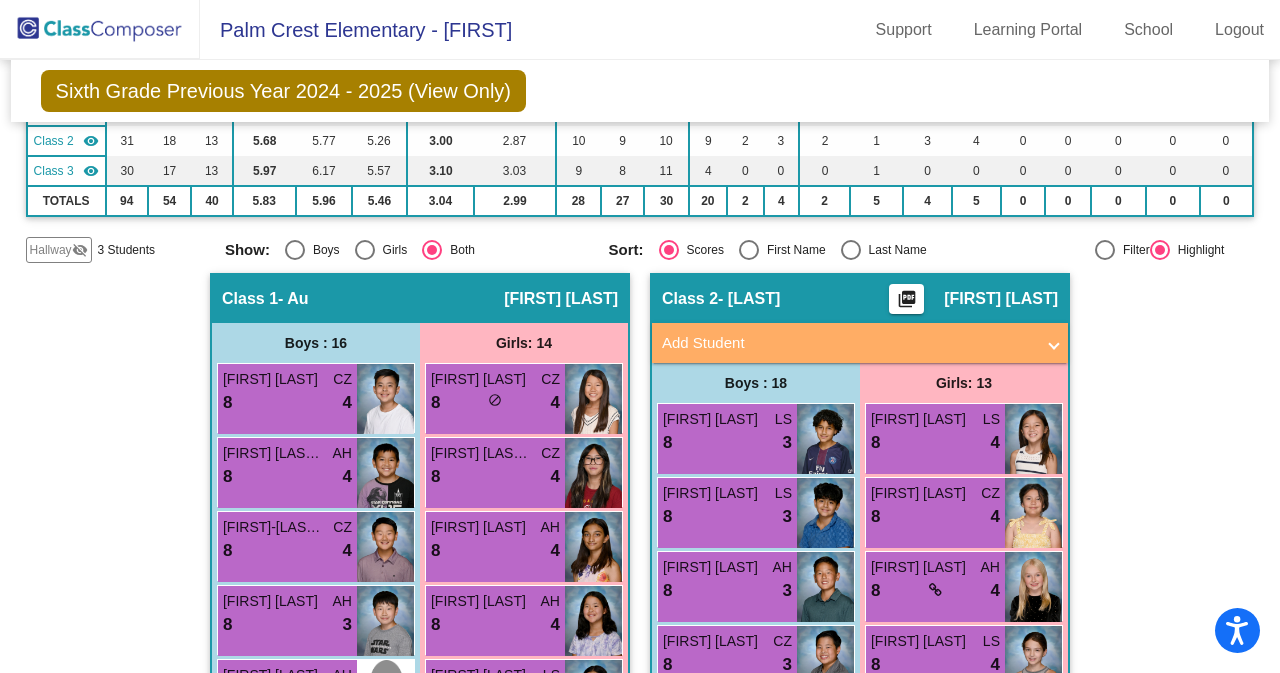 scroll, scrollTop: 0, scrollLeft: 0, axis: both 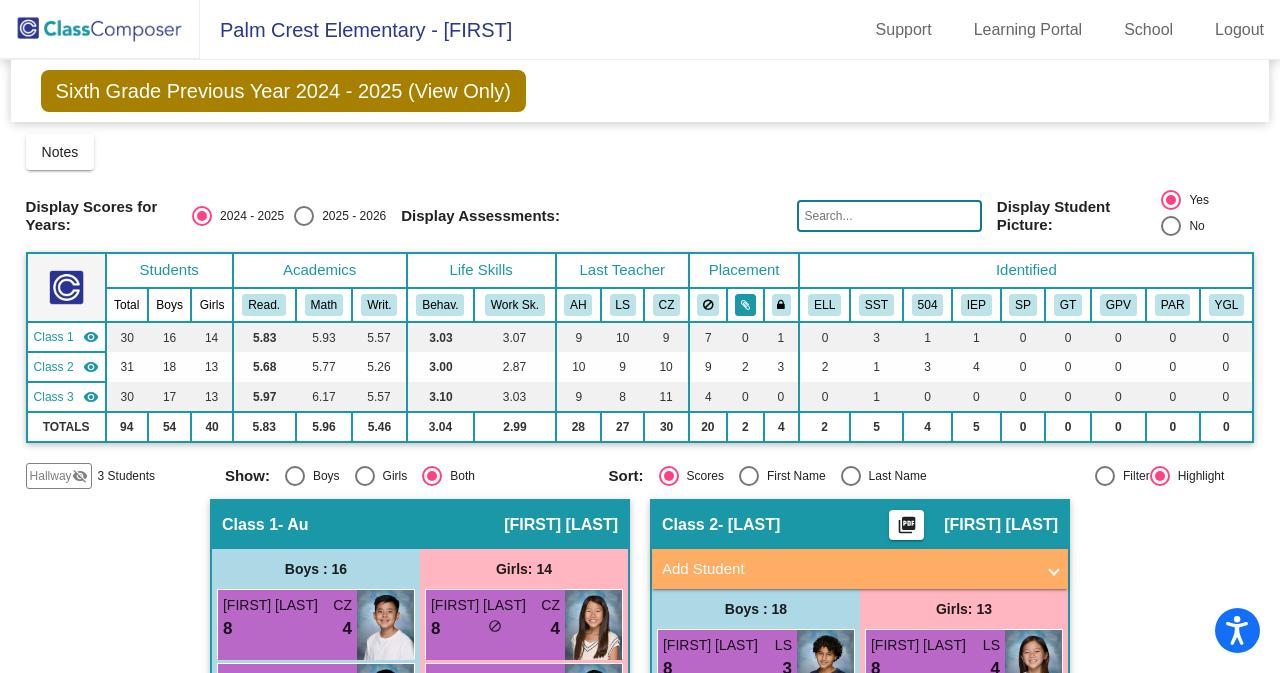 click 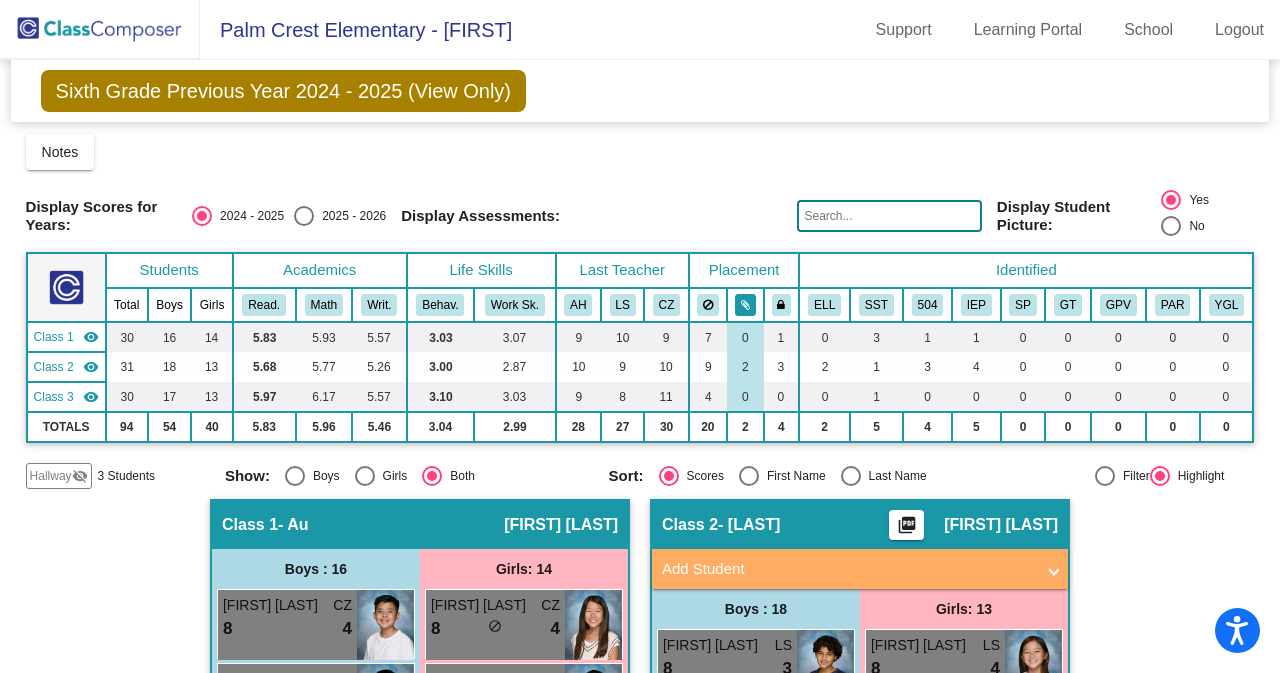 click 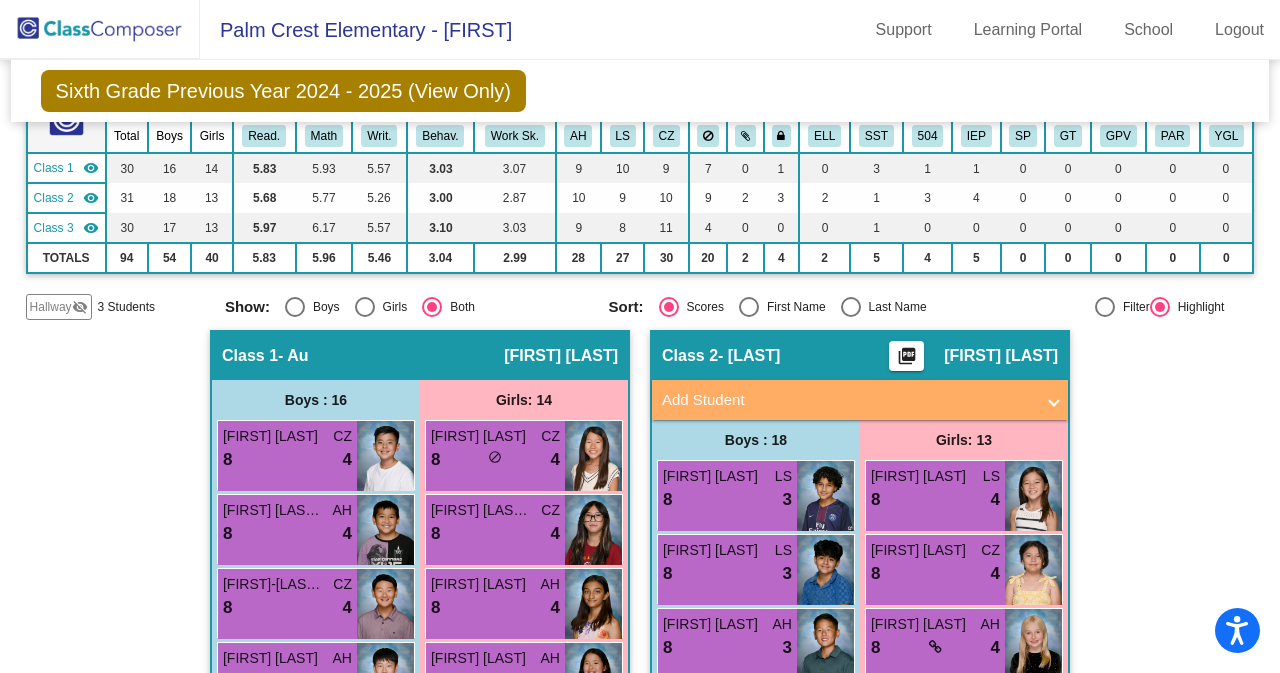 scroll, scrollTop: 187, scrollLeft: 0, axis: vertical 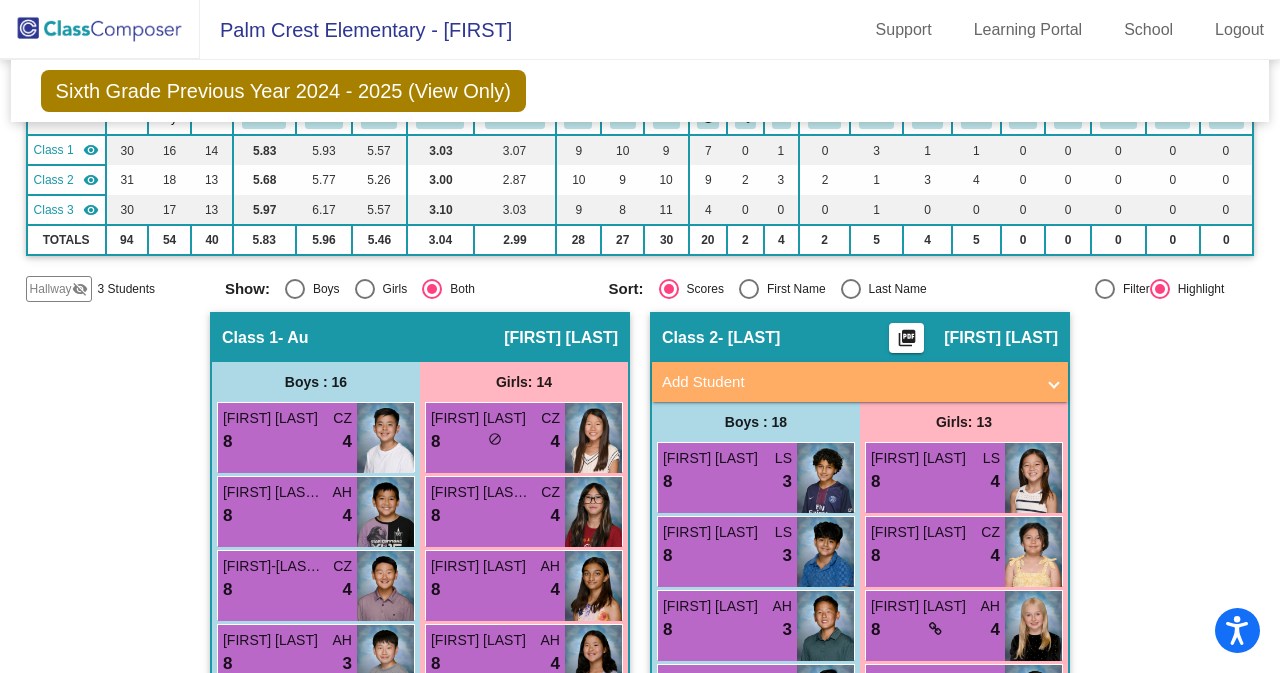 click at bounding box center (1105, 289) 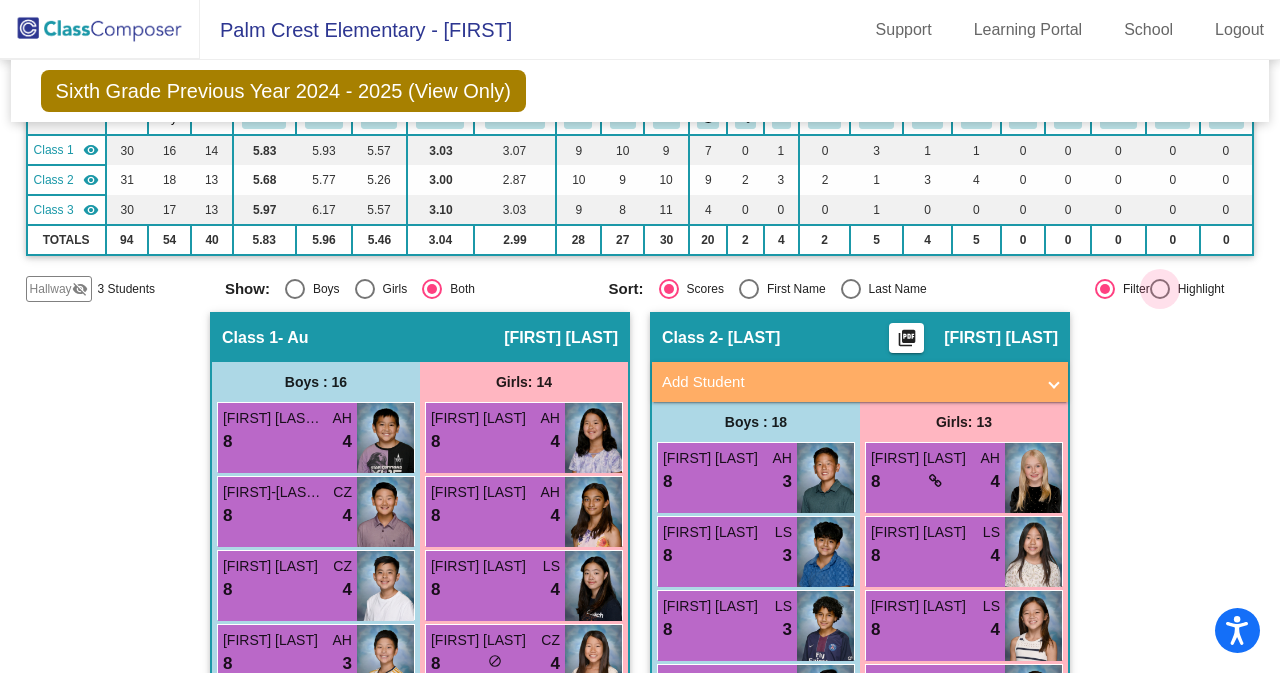 click at bounding box center [1160, 289] 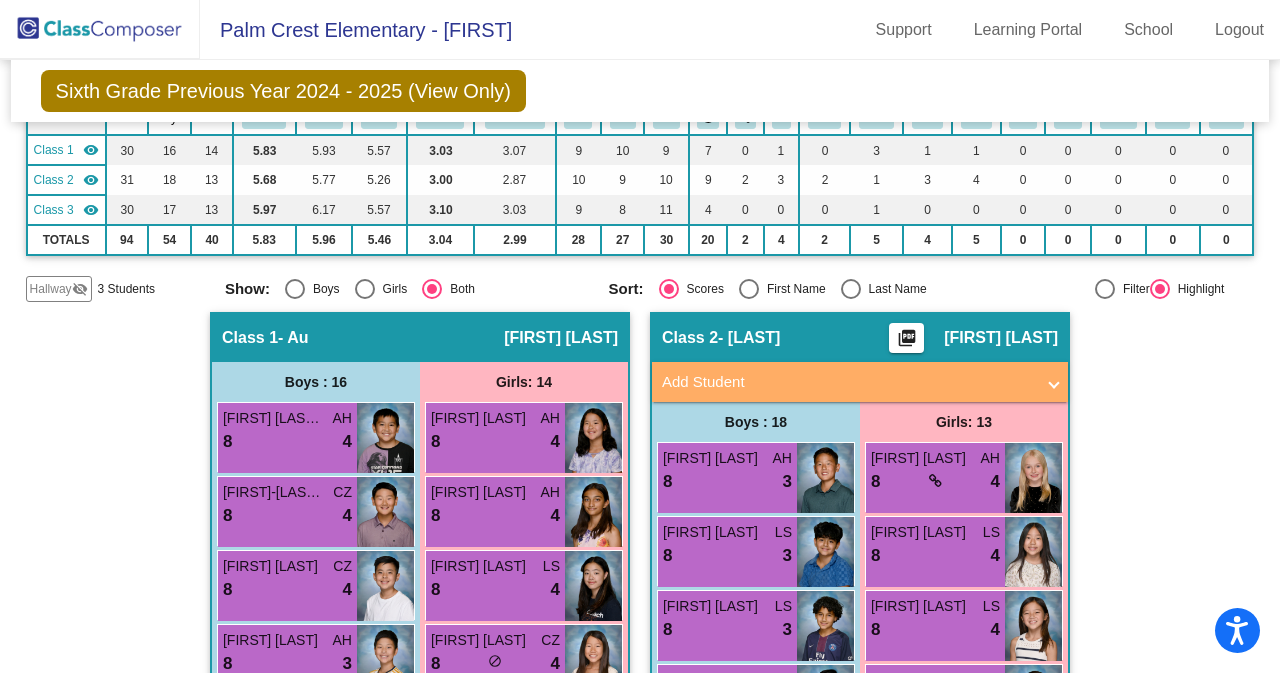 click on "Palm Crest Elementary - [FIRST]" 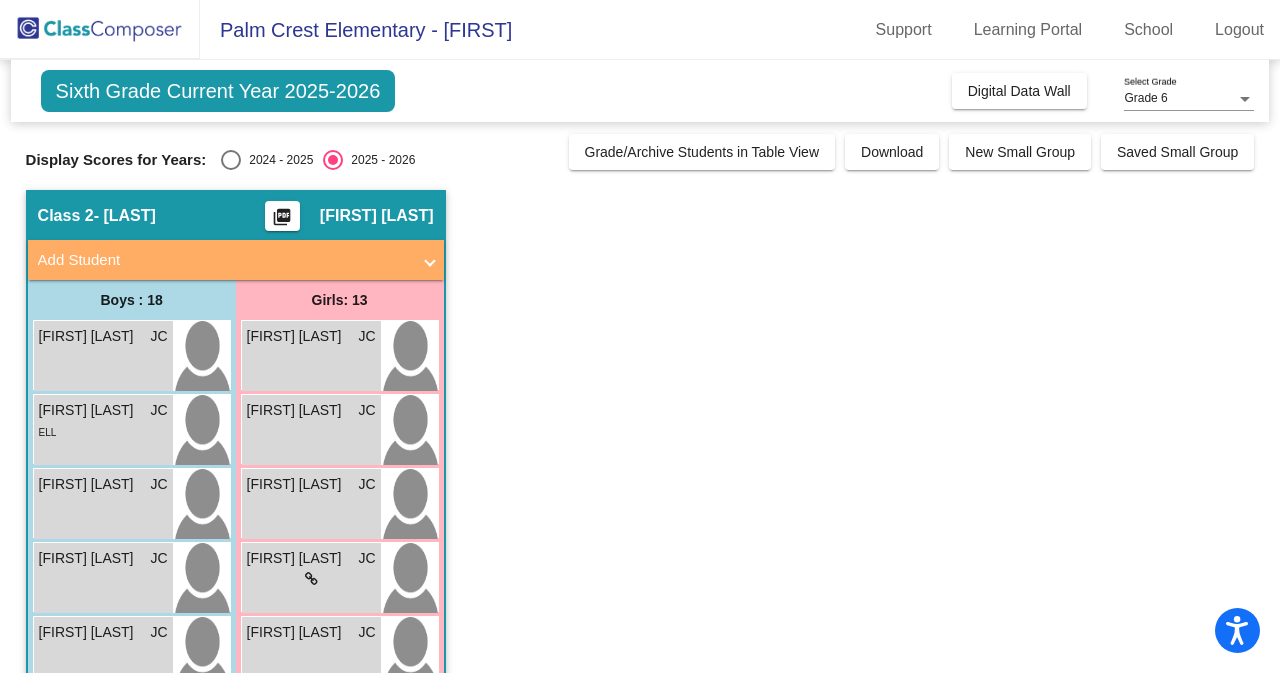click at bounding box center [231, 160] 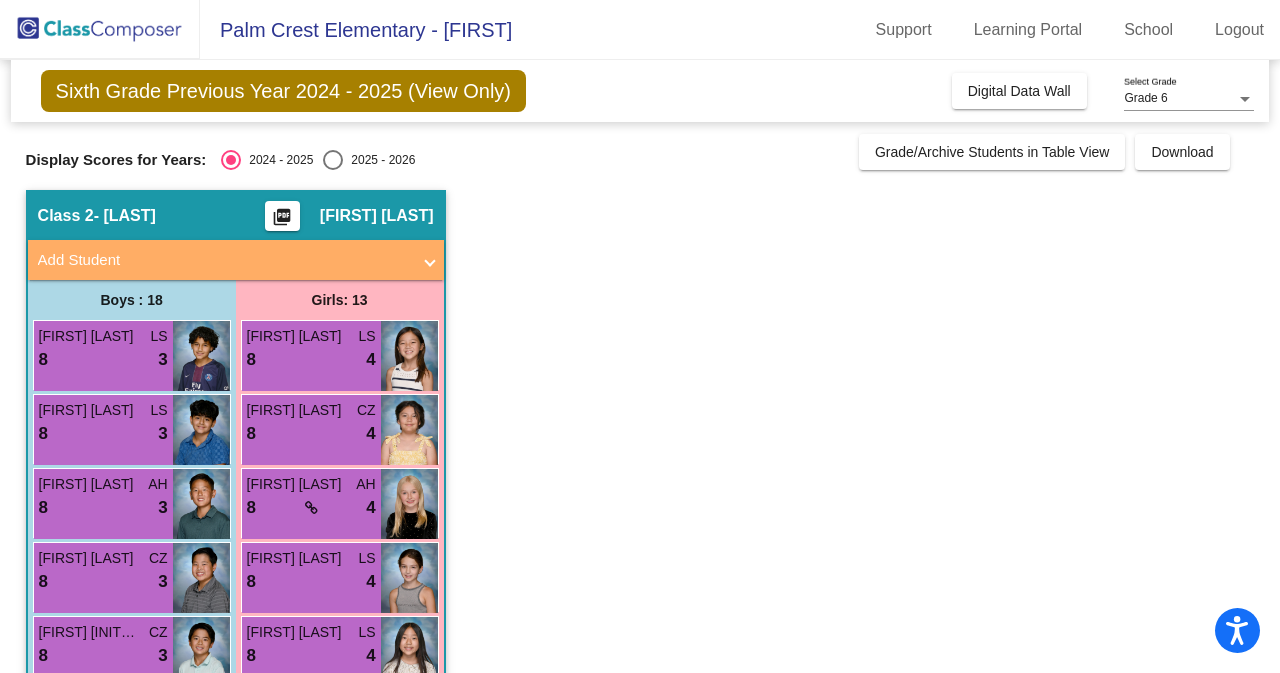 click on "Grade 6" at bounding box center (1180, 99) 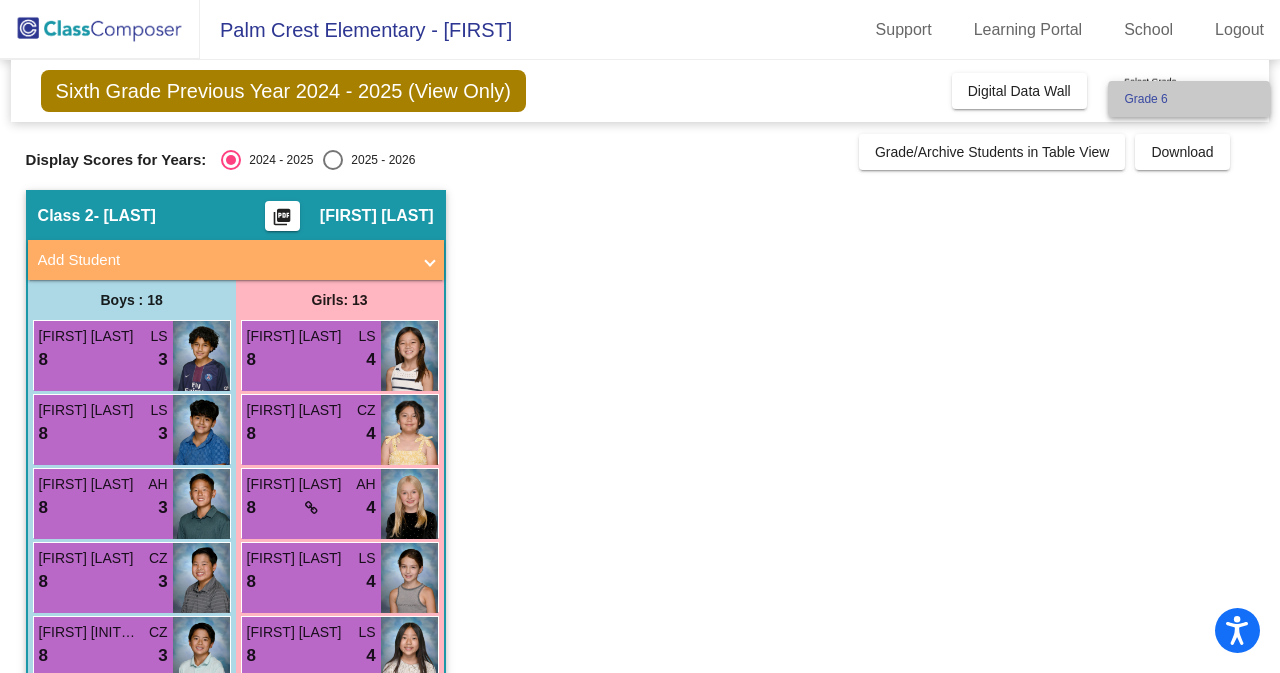 click on "Grade 6" at bounding box center (1189, 99) 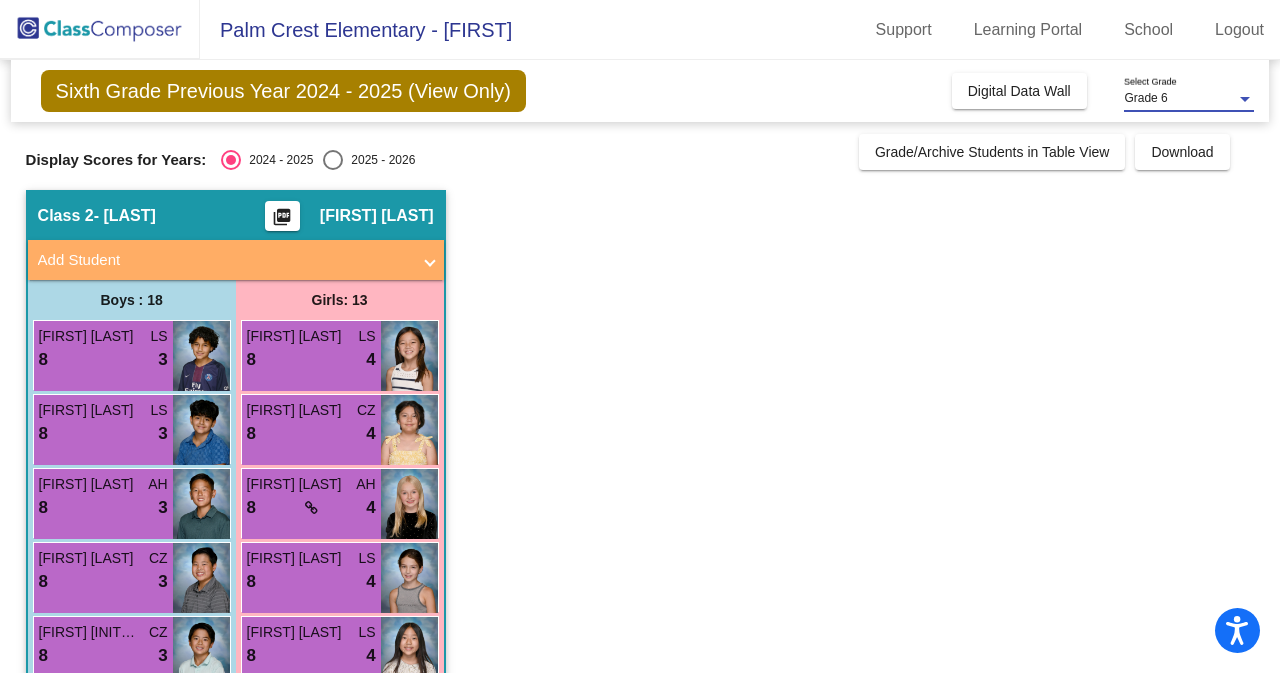 click on "Grade 6" at bounding box center (1145, 98) 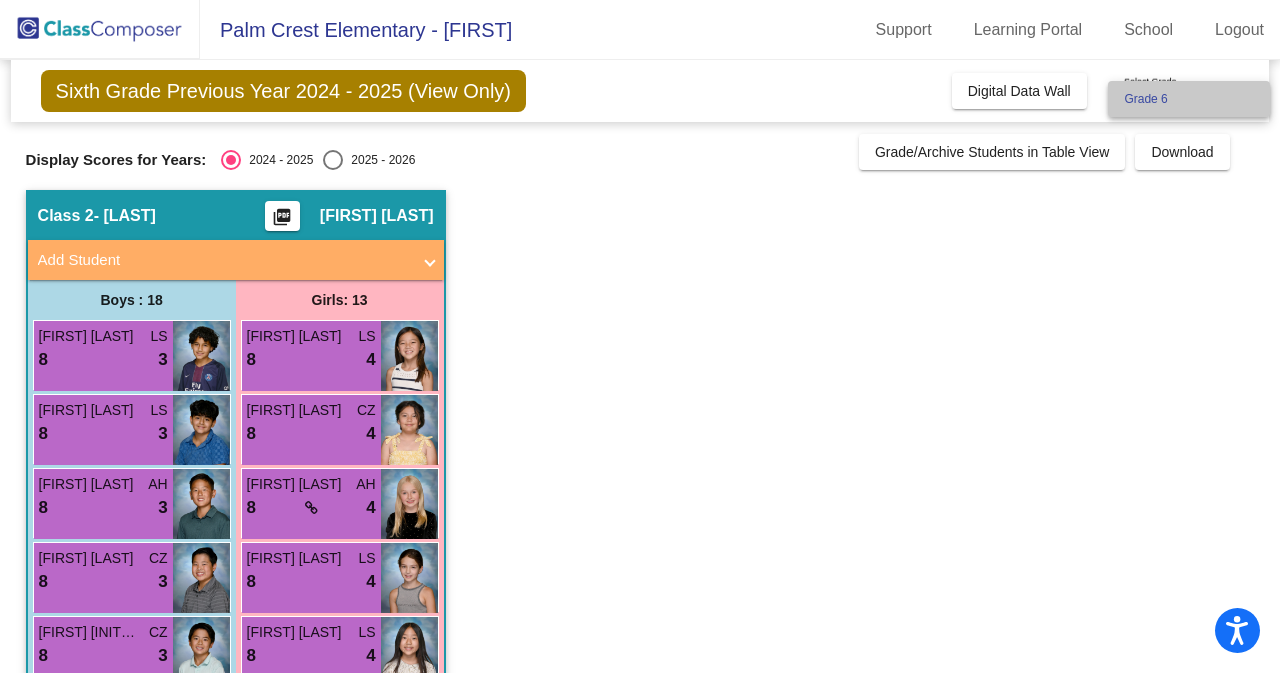click on "Grade 6" at bounding box center (1189, 99) 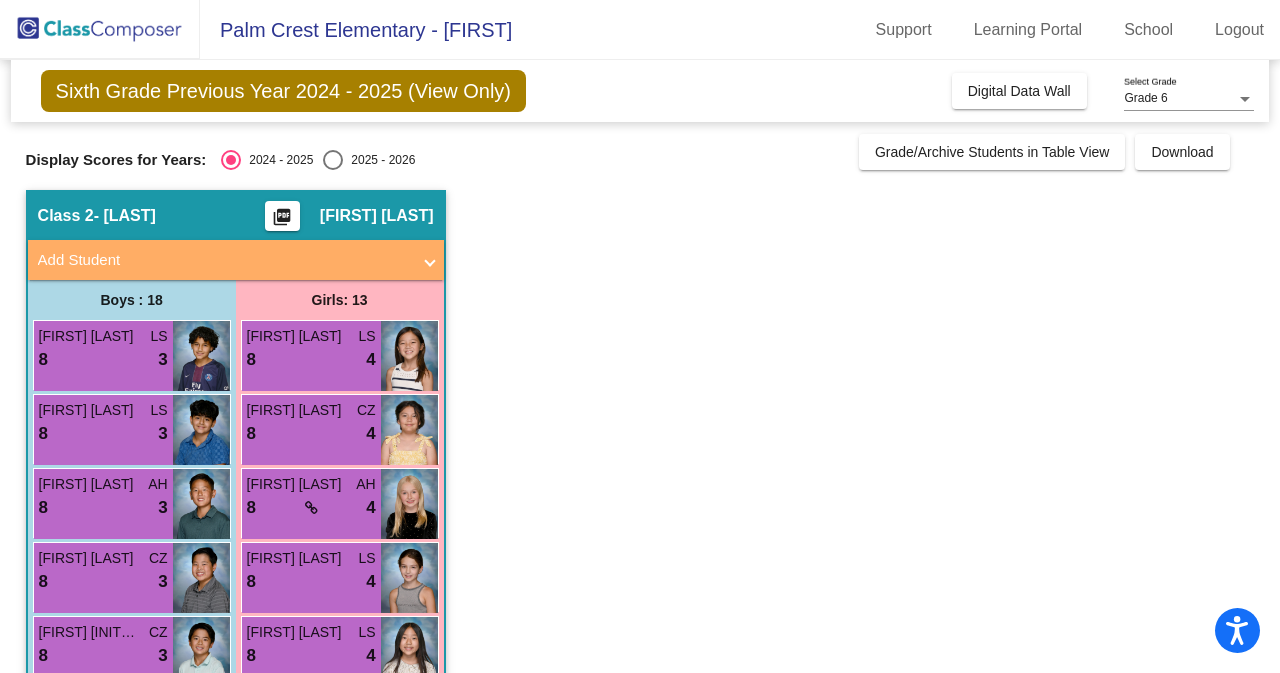 click on "- [LAST]" 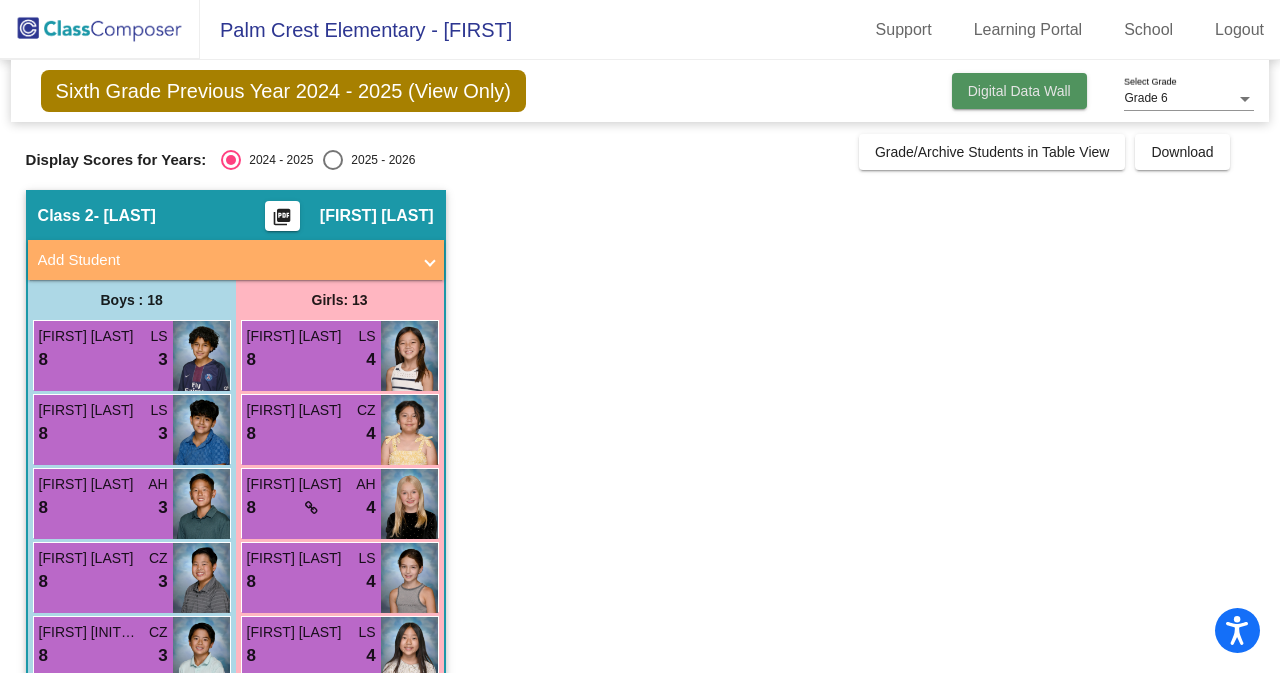 click on "Digital Data Wall" 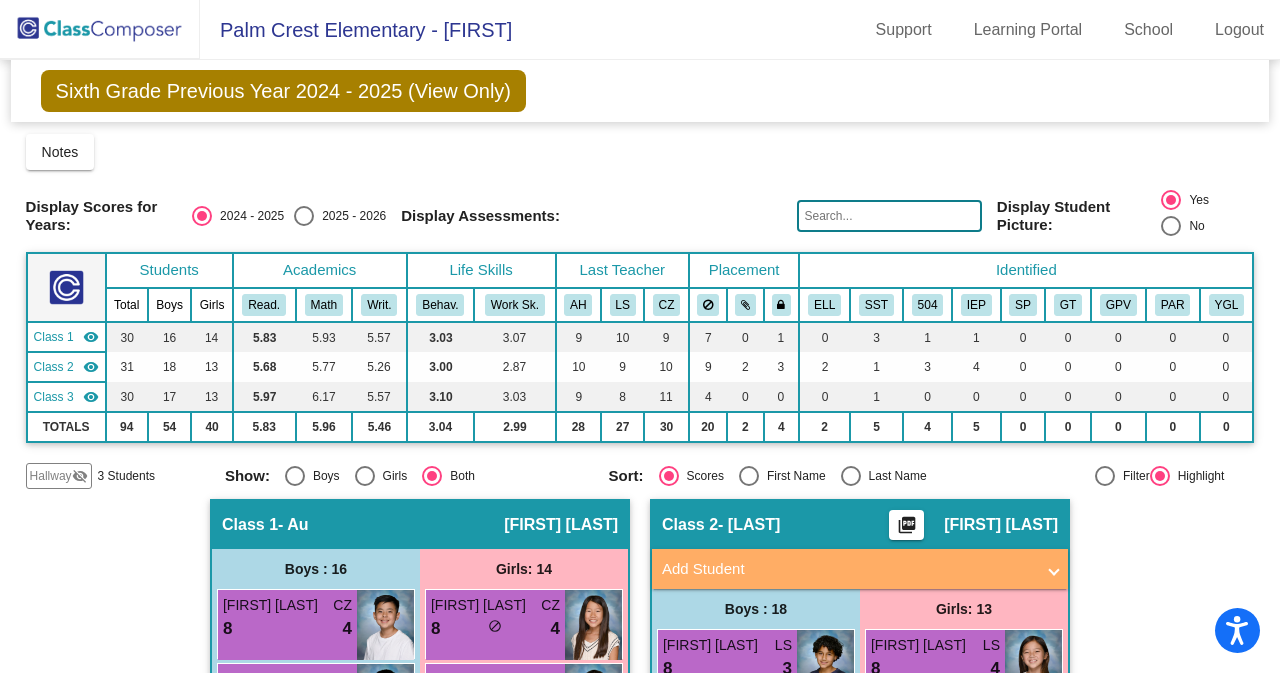 click on "Class 1" 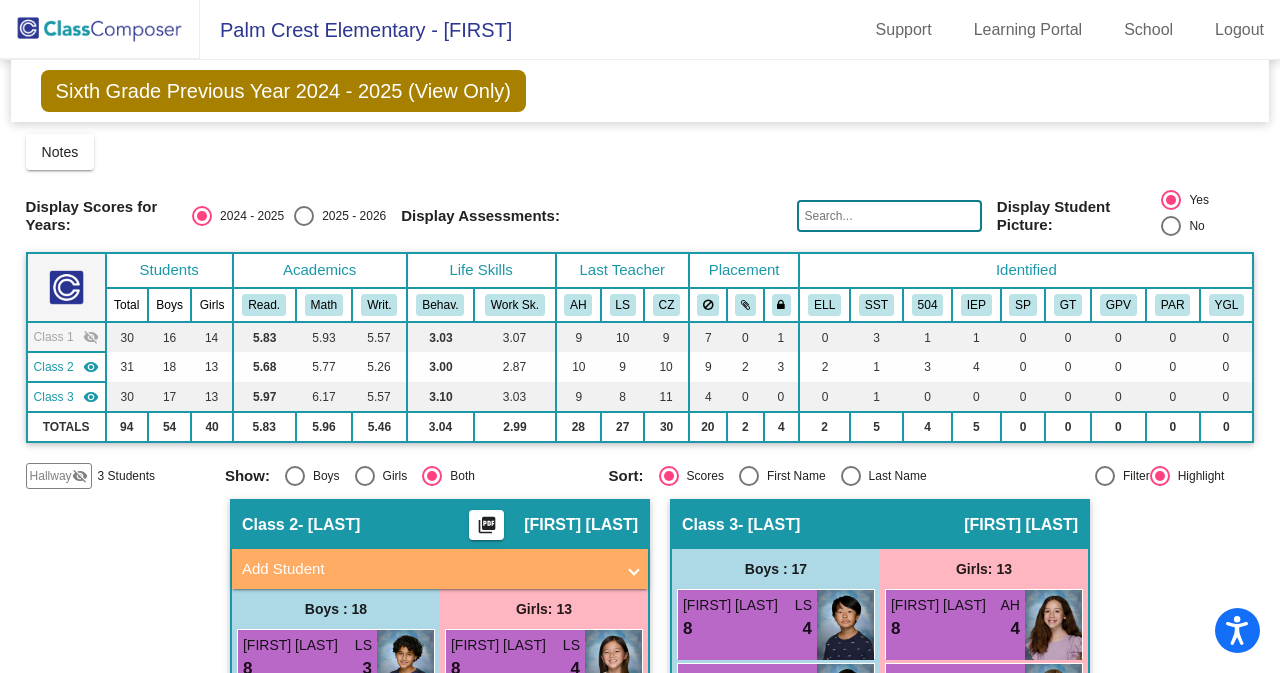 click on "Class 1" 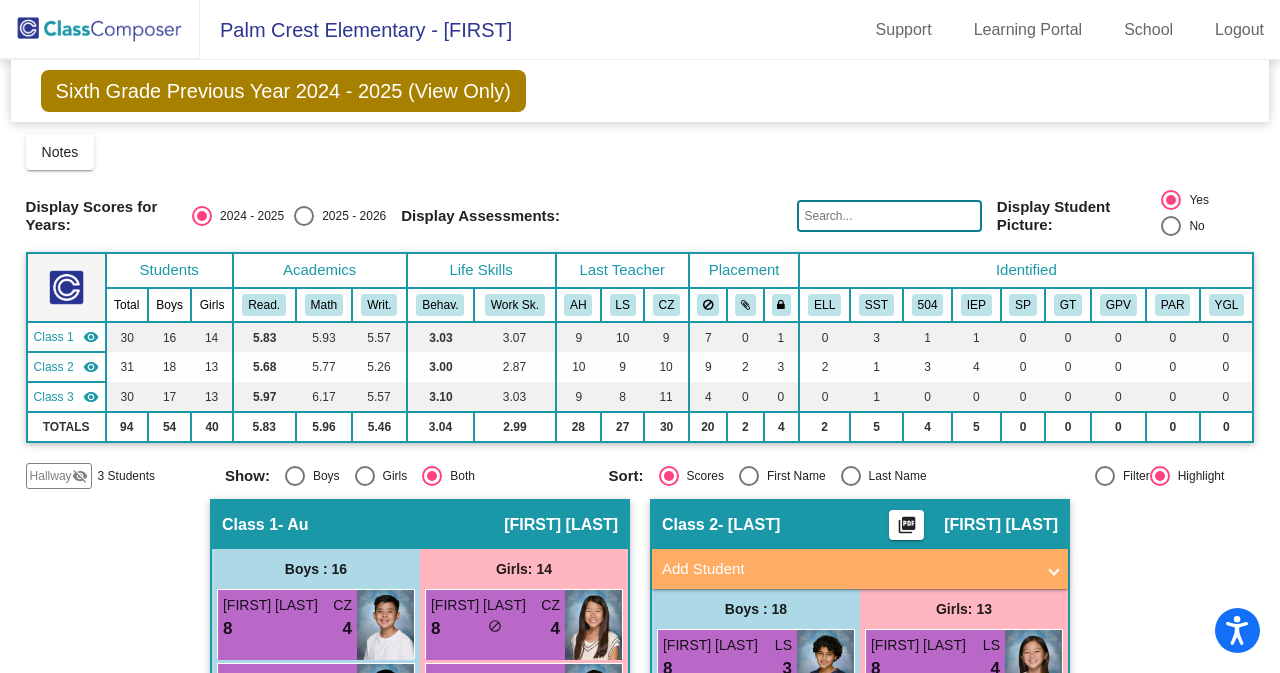 click on "- Au" 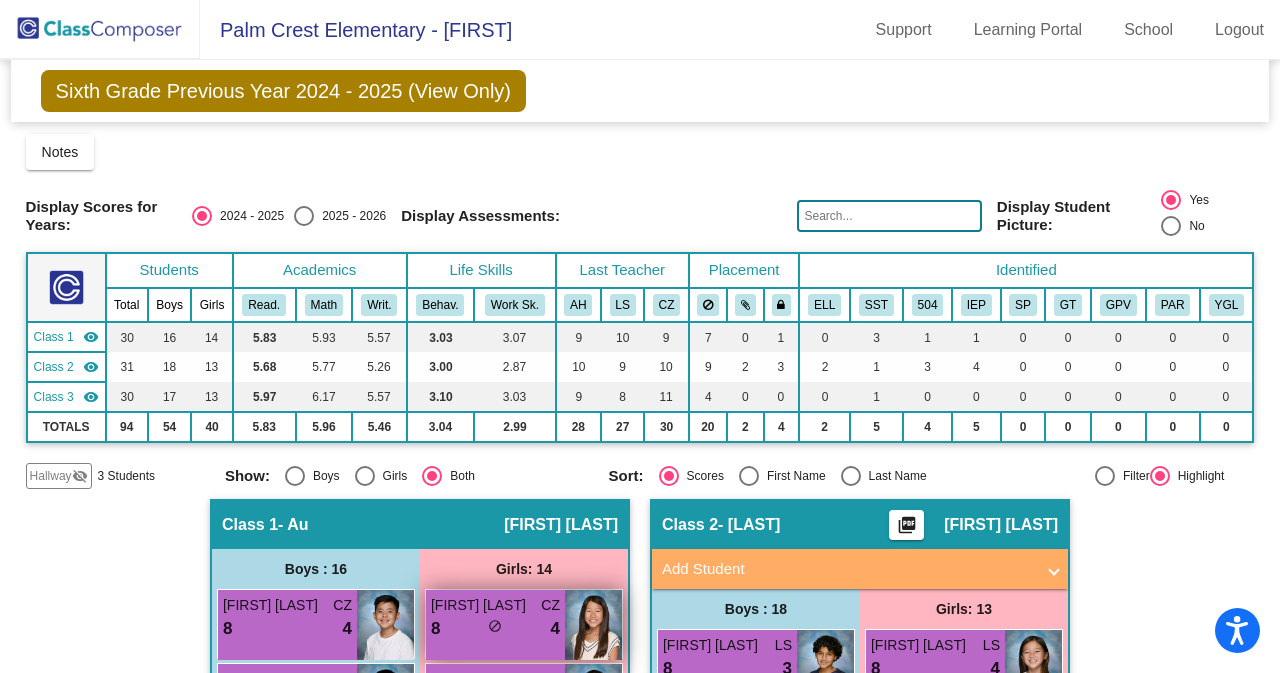 click on "do_not_disturb_alt" at bounding box center (495, 626) 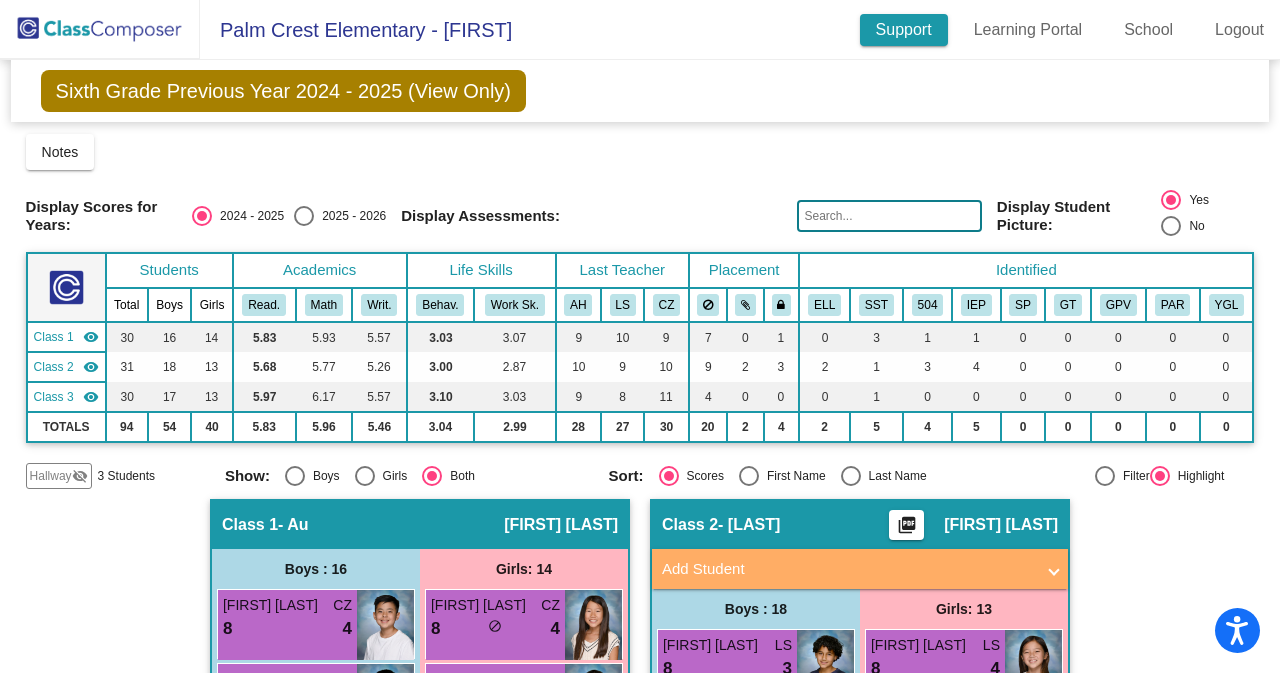 click on "Support" 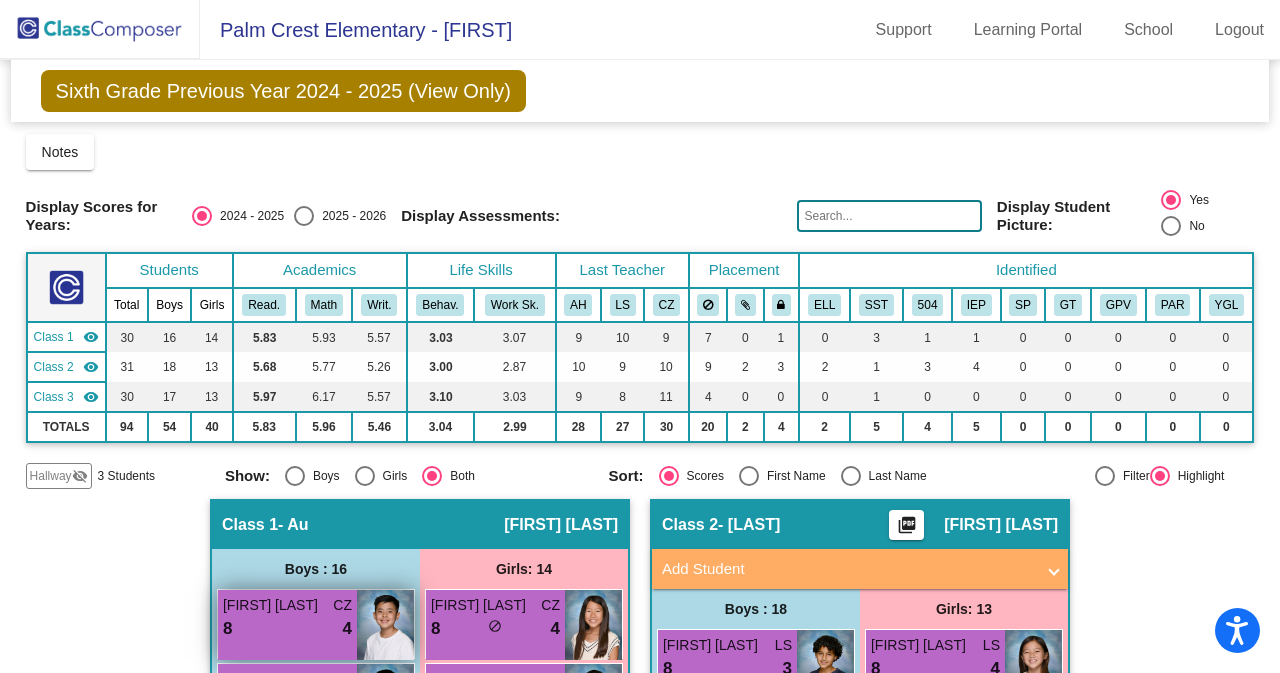 click on "8 lock do_not_disturb_alt 4" at bounding box center (287, 629) 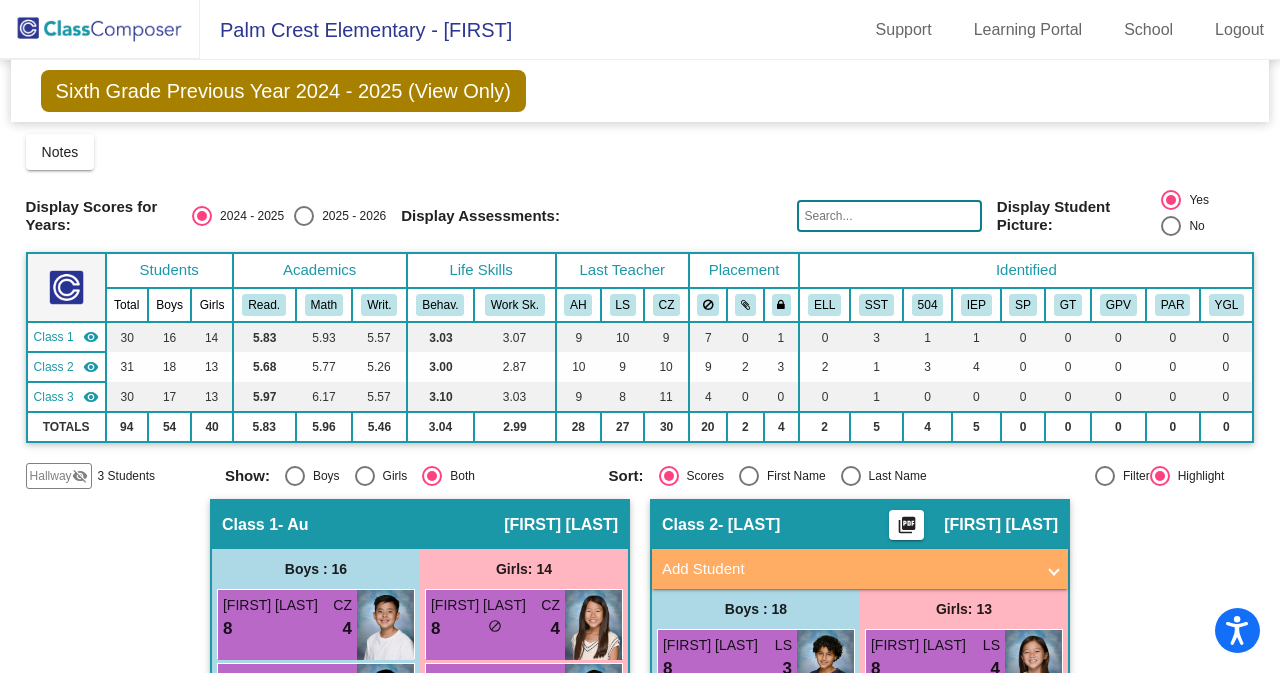 click on "Palm Crest Elementary - [FIRST] Support Learning Portal School Logout" 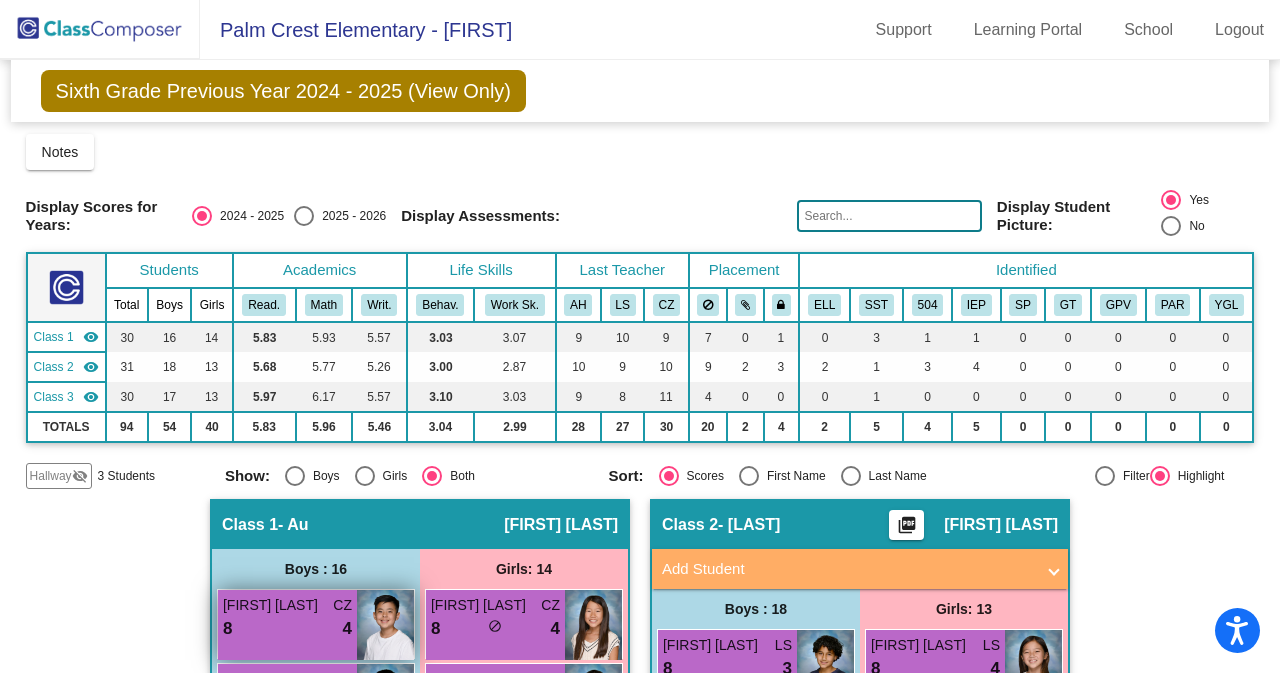 click on "8 lock do_not_disturb_alt 4" at bounding box center [287, 629] 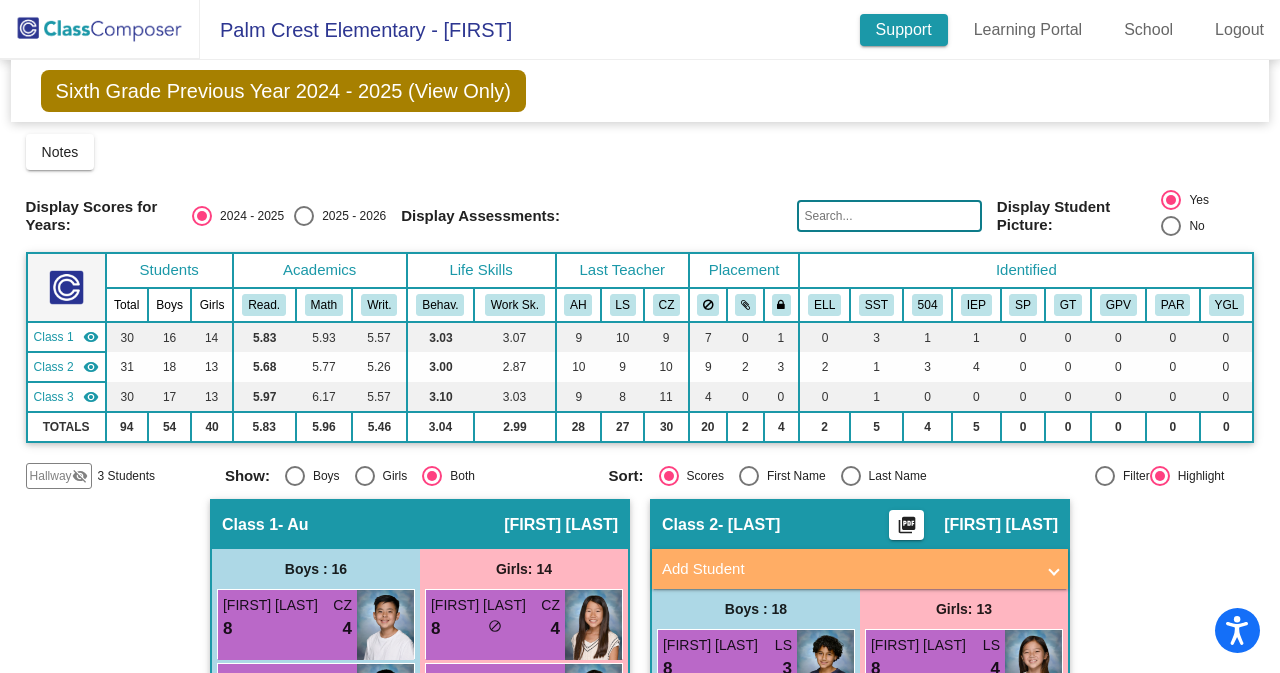 click on "Support" 